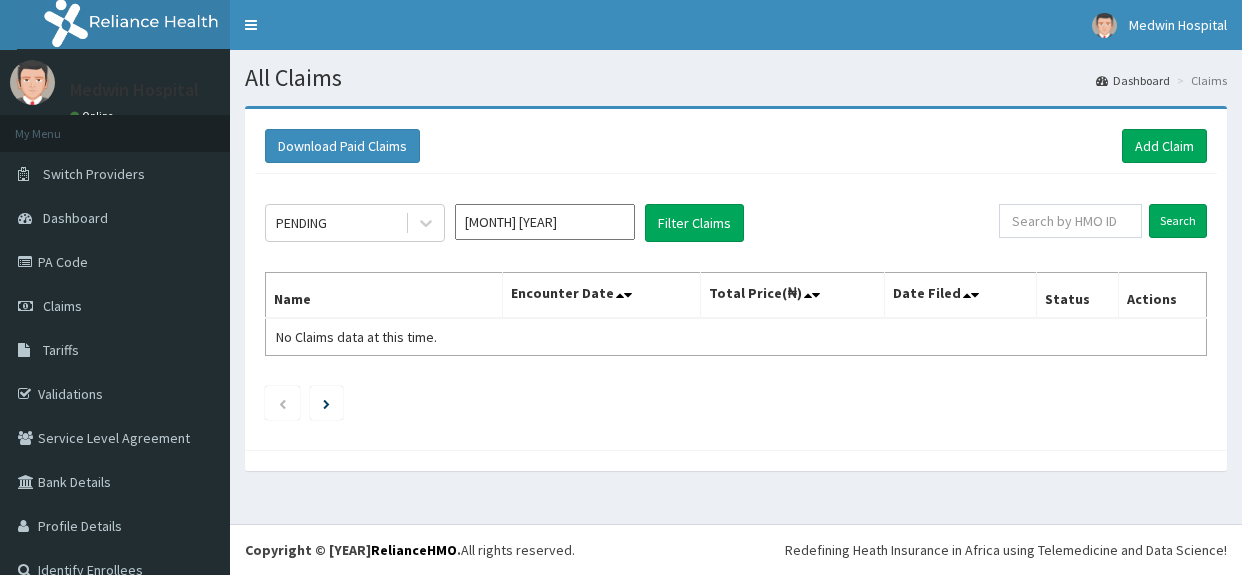scroll, scrollTop: 0, scrollLeft: 0, axis: both 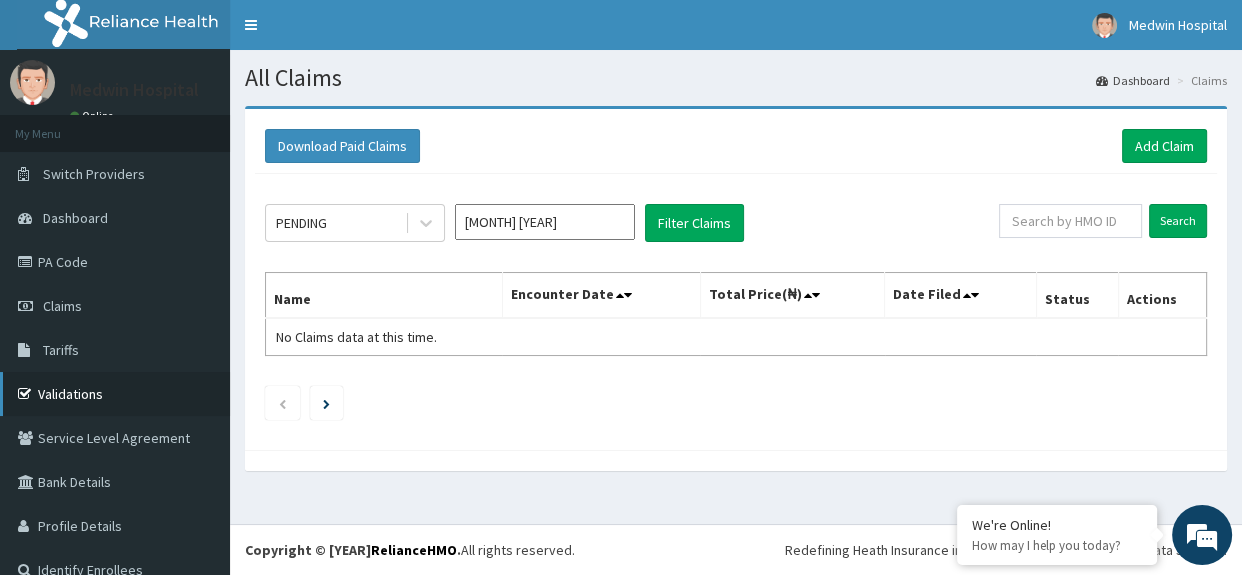 click on "Validations" at bounding box center [115, 394] 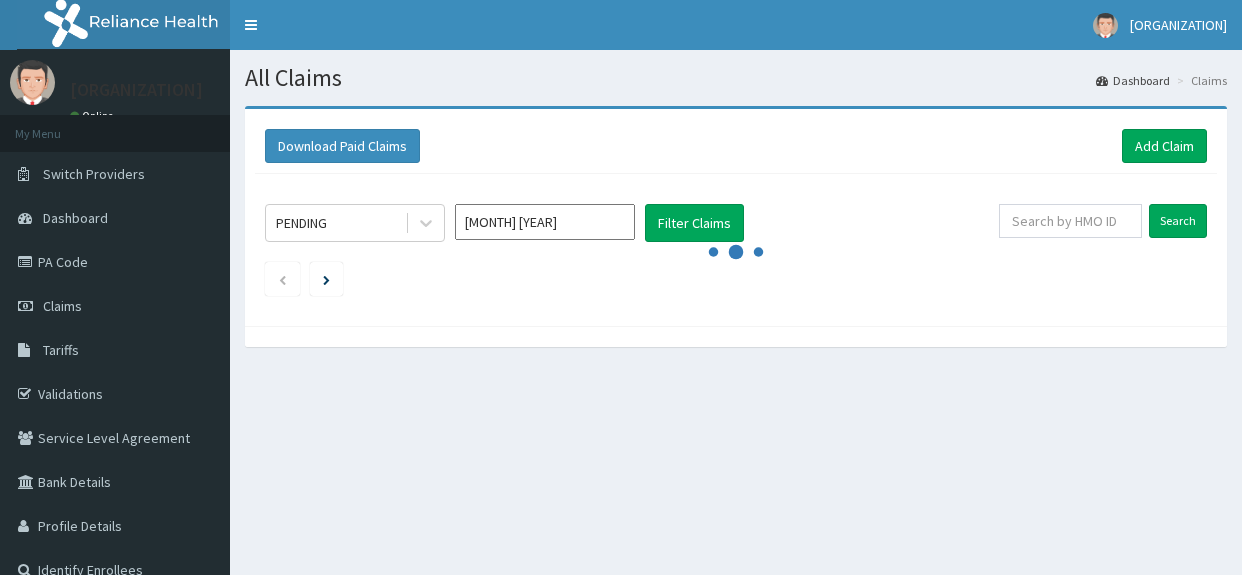 scroll, scrollTop: 0, scrollLeft: 0, axis: both 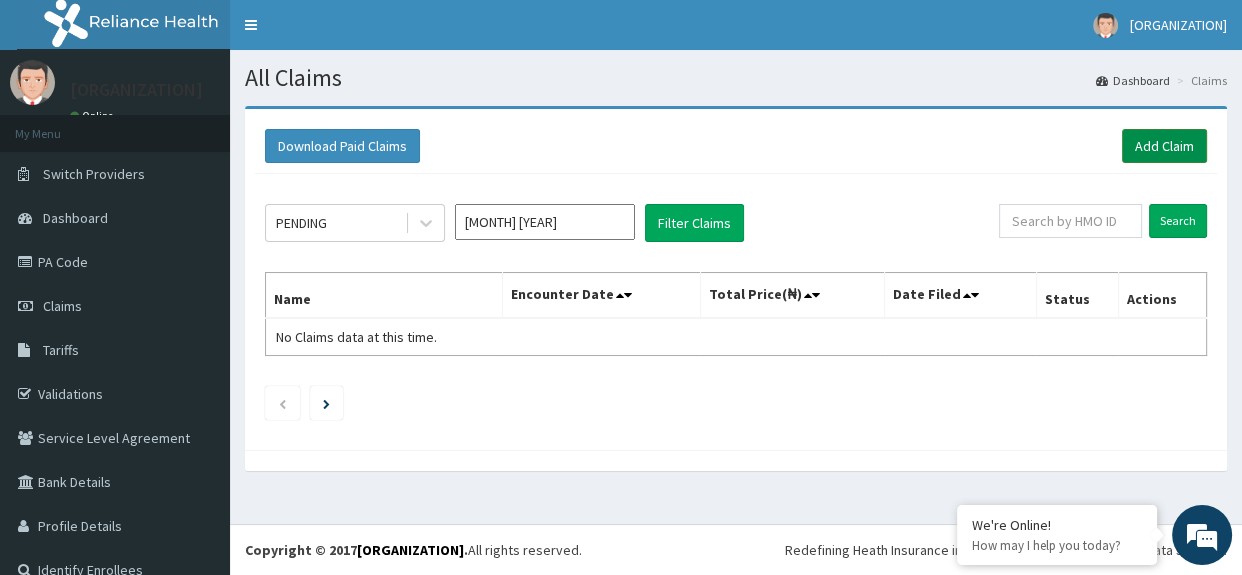 click on "Add Claim" at bounding box center (1164, 146) 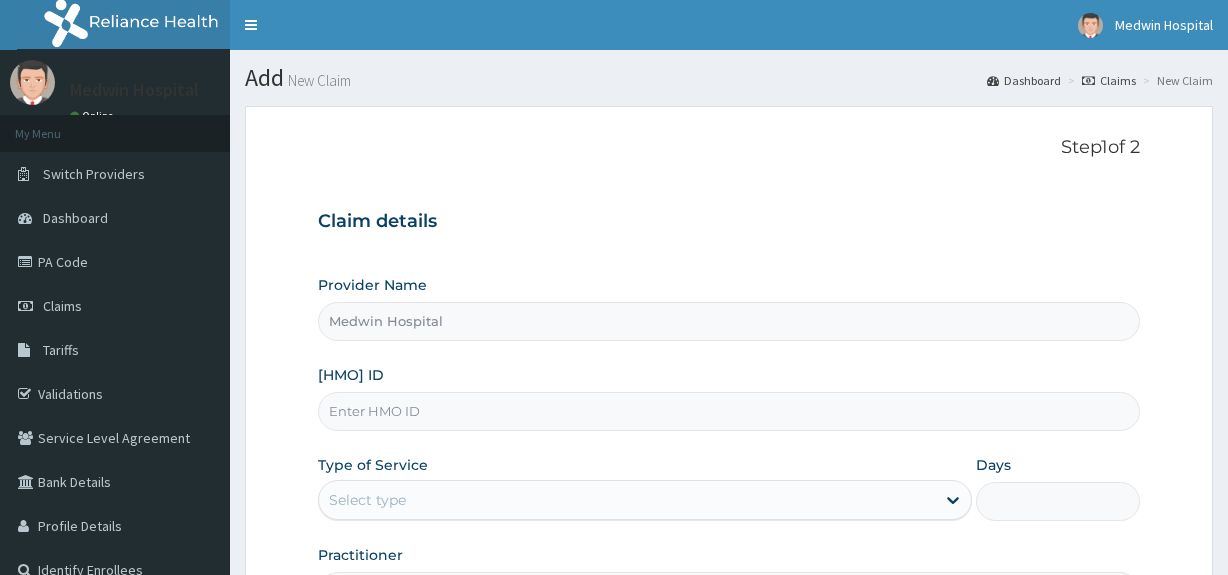 scroll, scrollTop: 0, scrollLeft: 0, axis: both 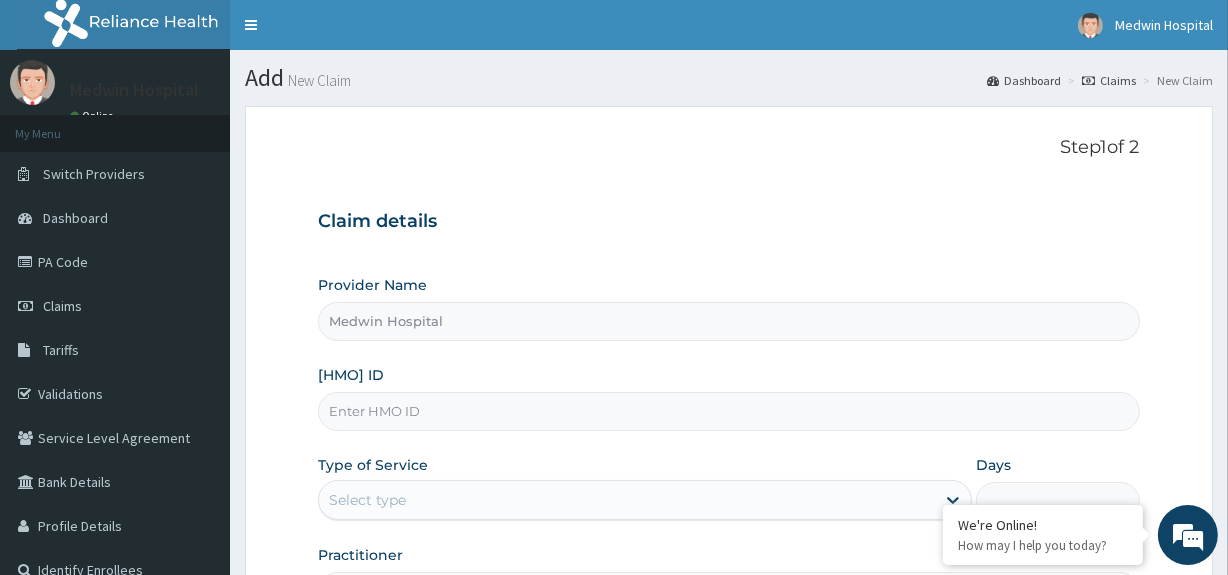 click on "[HMO] ID" at bounding box center [728, 411] 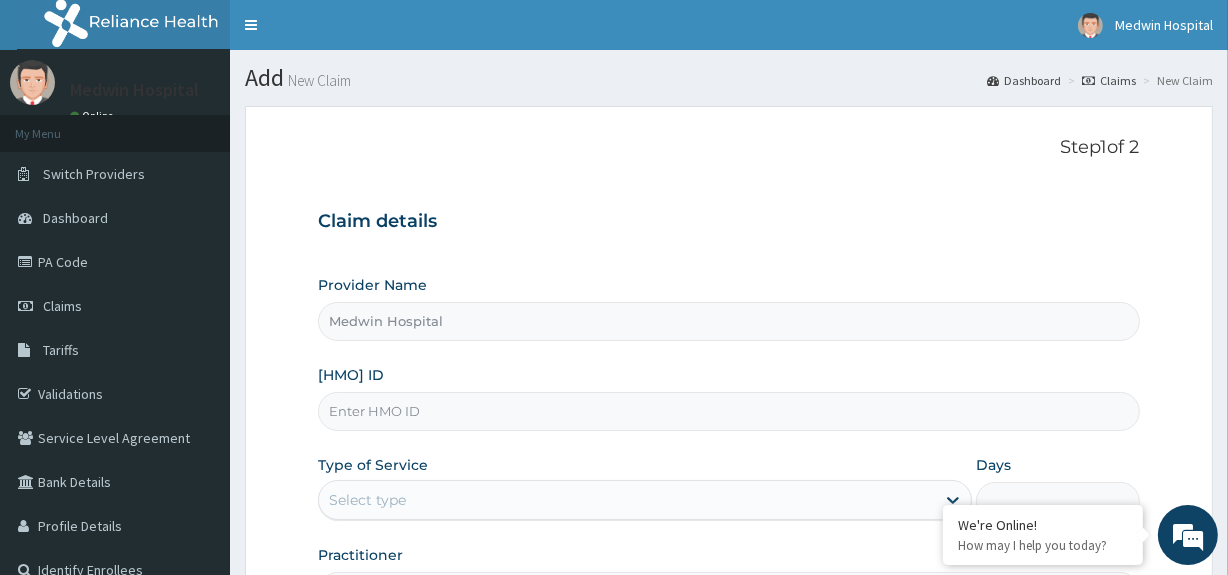 paste on "[CODE]" 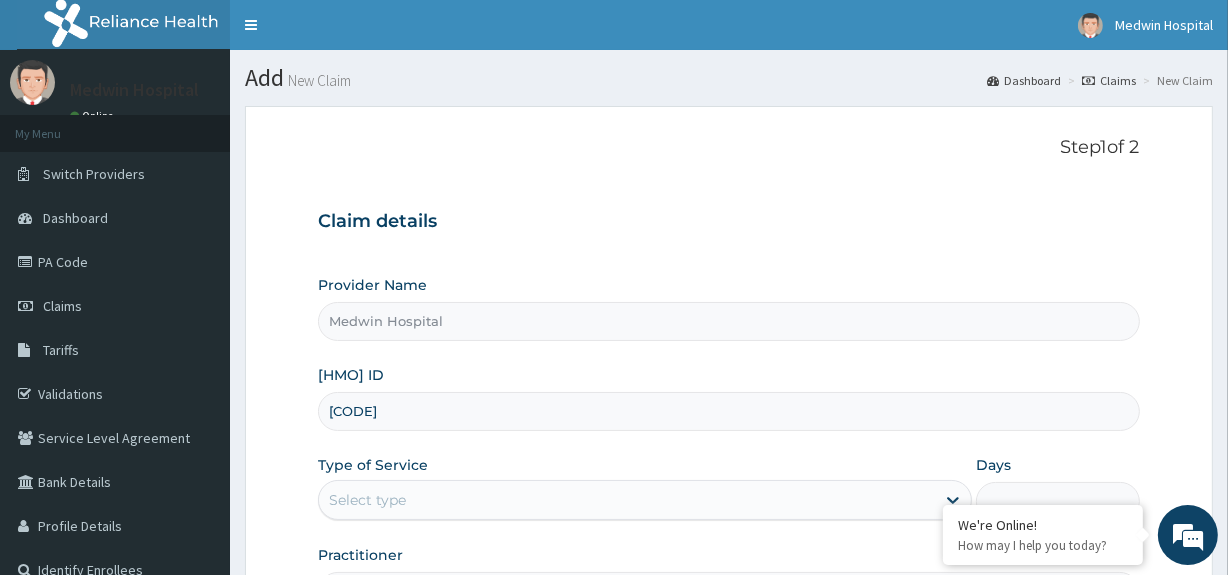 type on "[CODE]" 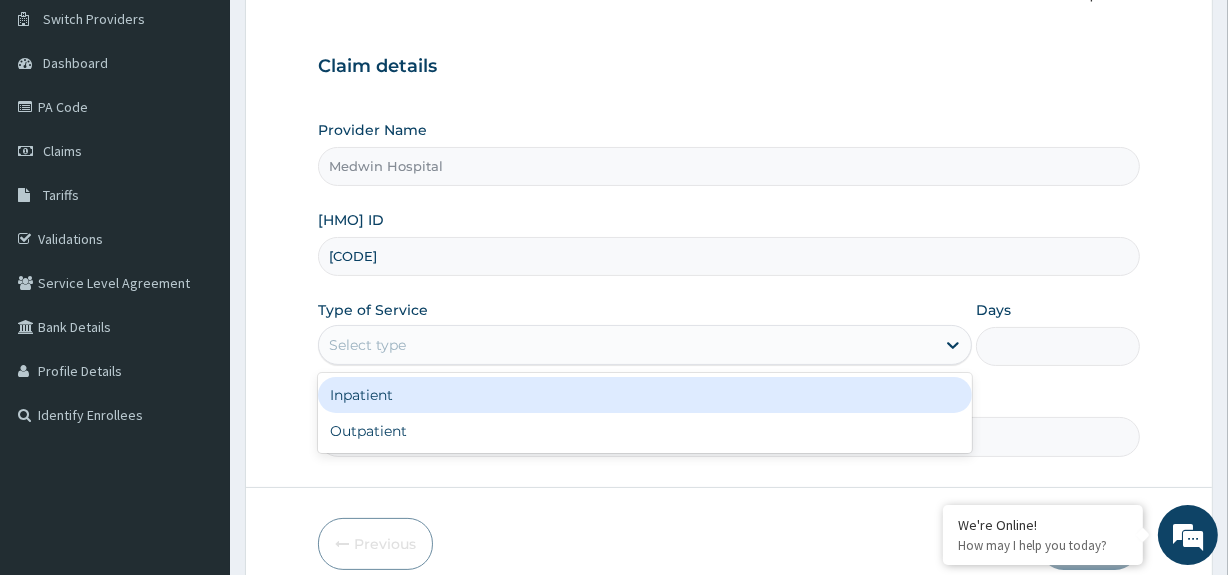 scroll, scrollTop: 167, scrollLeft: 0, axis: vertical 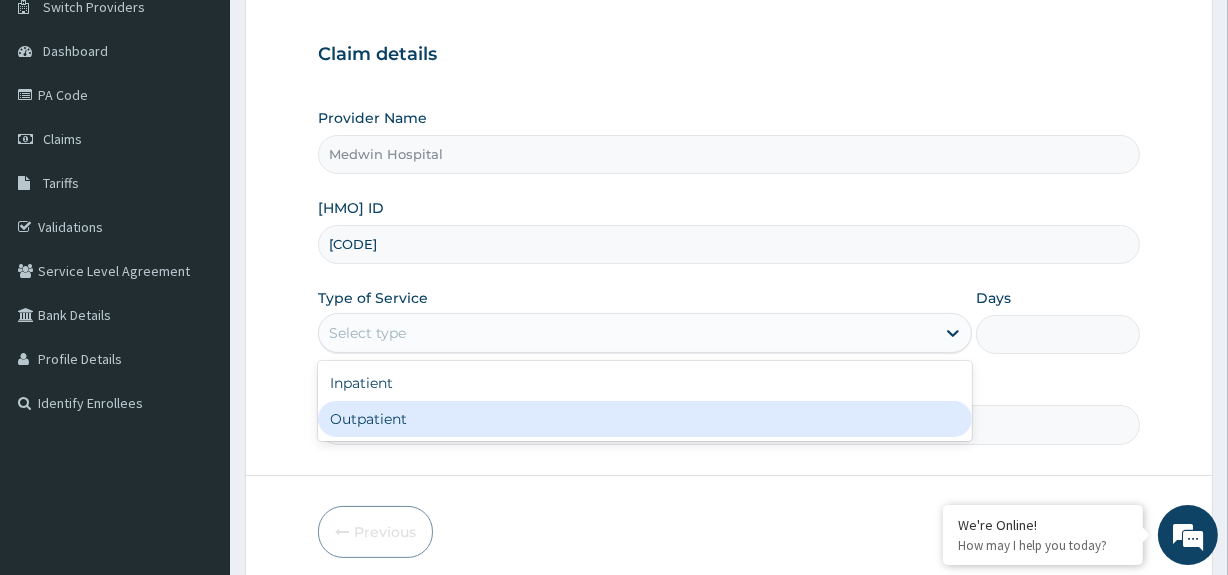click on "Outpatient" at bounding box center [645, 419] 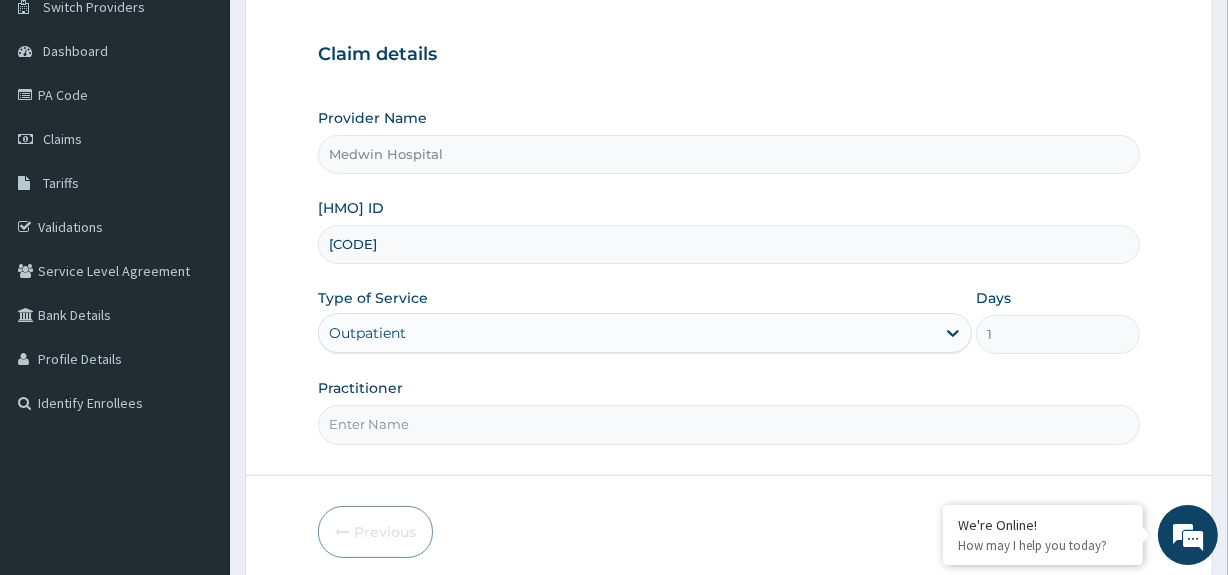 click on "Practitioner" at bounding box center (728, 424) 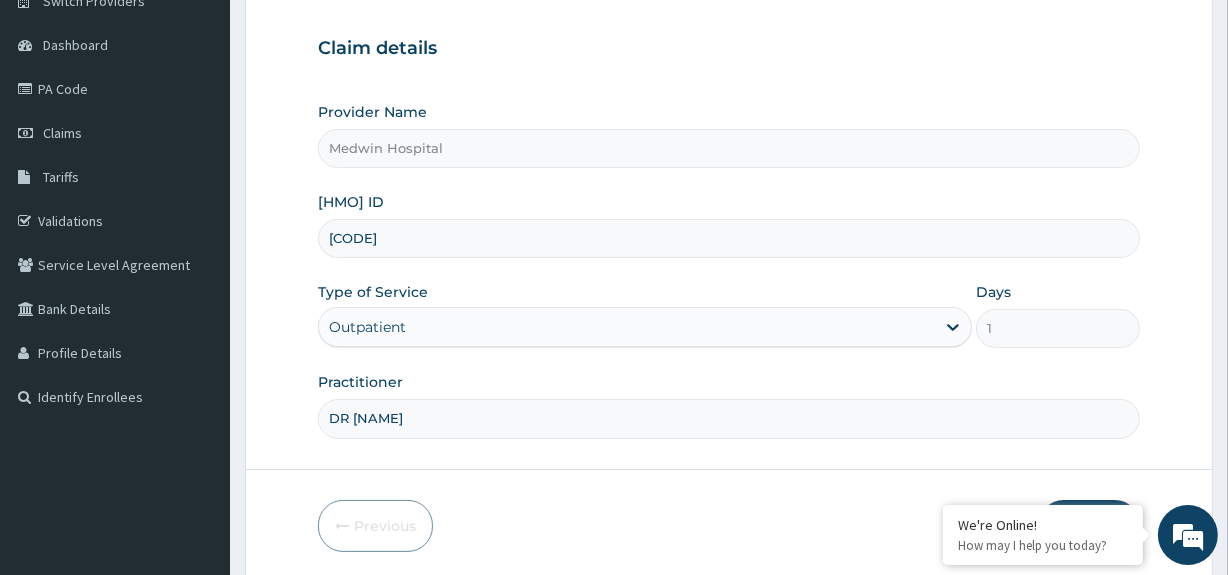 scroll, scrollTop: 244, scrollLeft: 0, axis: vertical 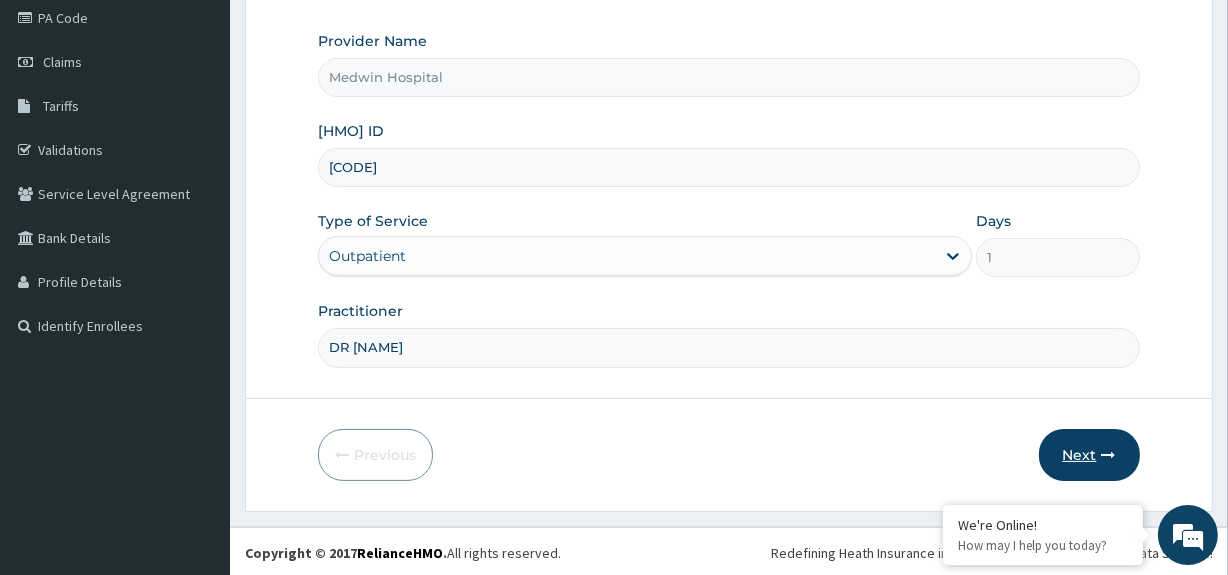 type on "DR [NAME]" 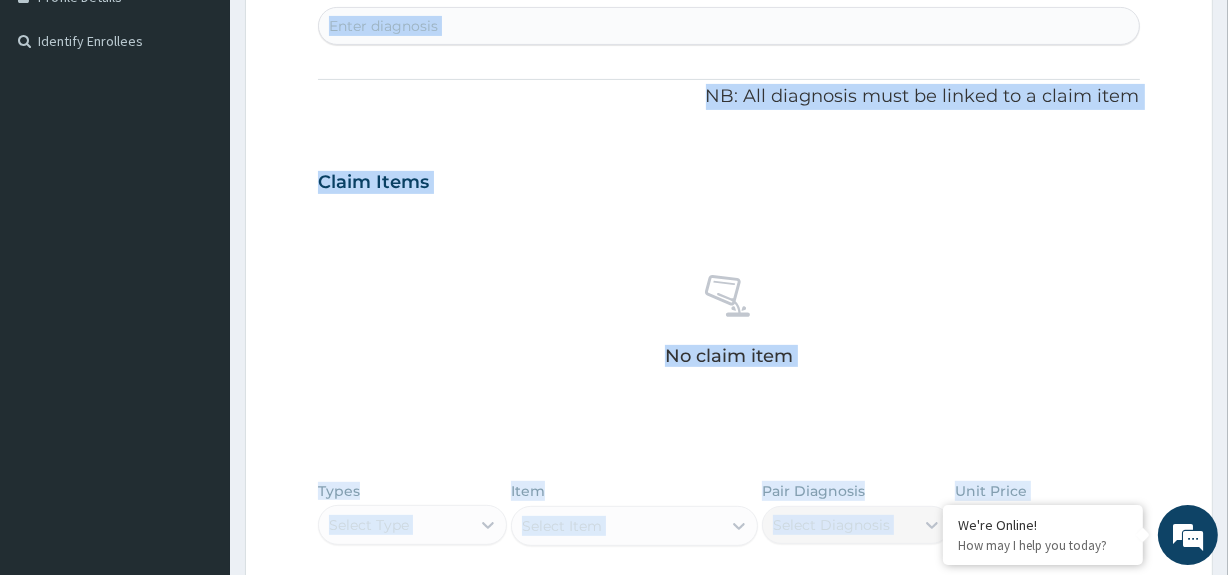 drag, startPoint x: 999, startPoint y: 250, endPoint x: 1126, endPoint y: 618, distance: 389.2981 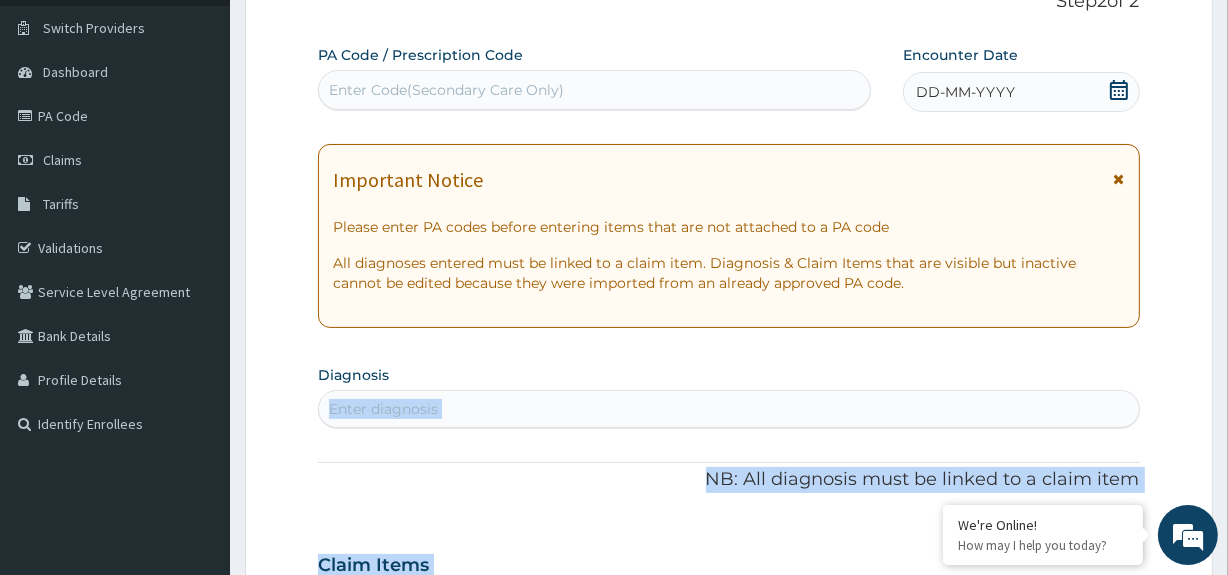 scroll, scrollTop: 0, scrollLeft: 0, axis: both 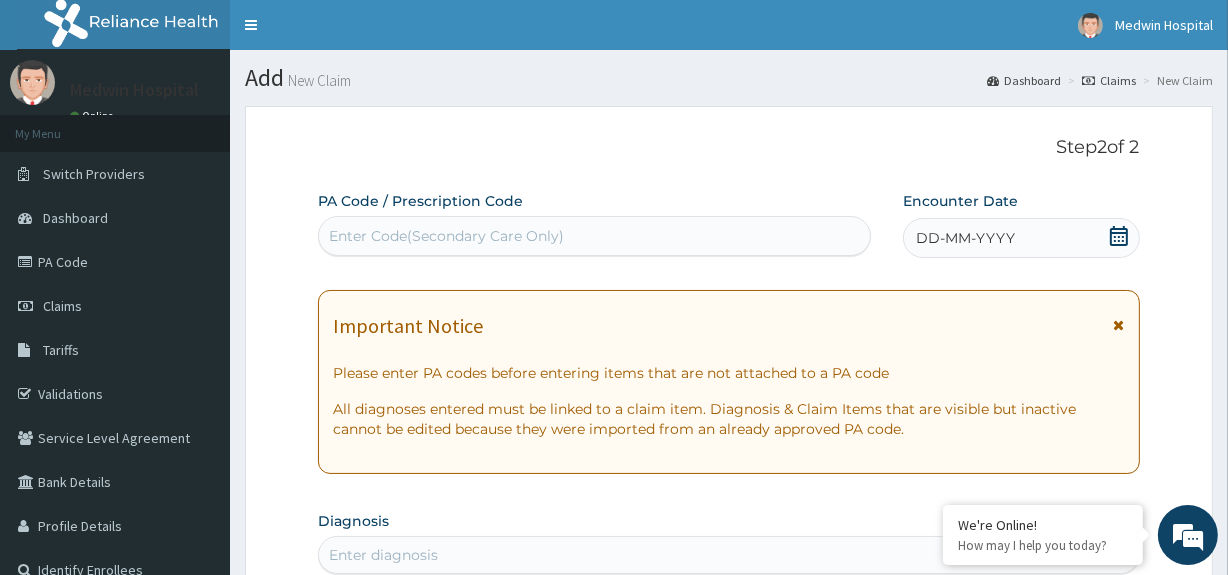click on "DD-MM-YYYY" at bounding box center [965, 238] 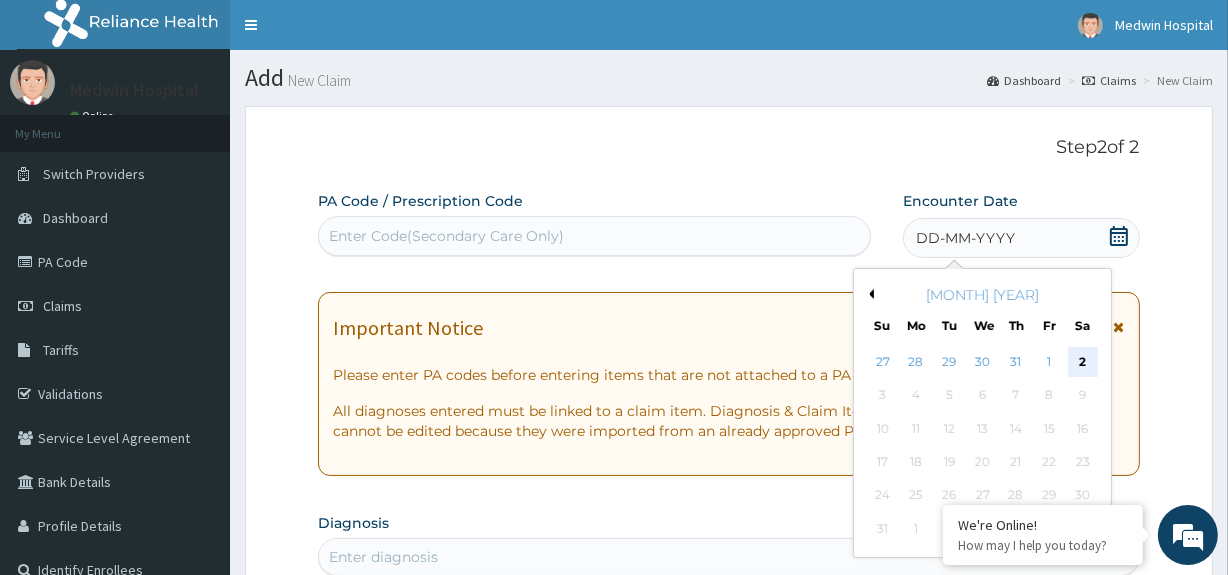 click on "2" at bounding box center (1082, 362) 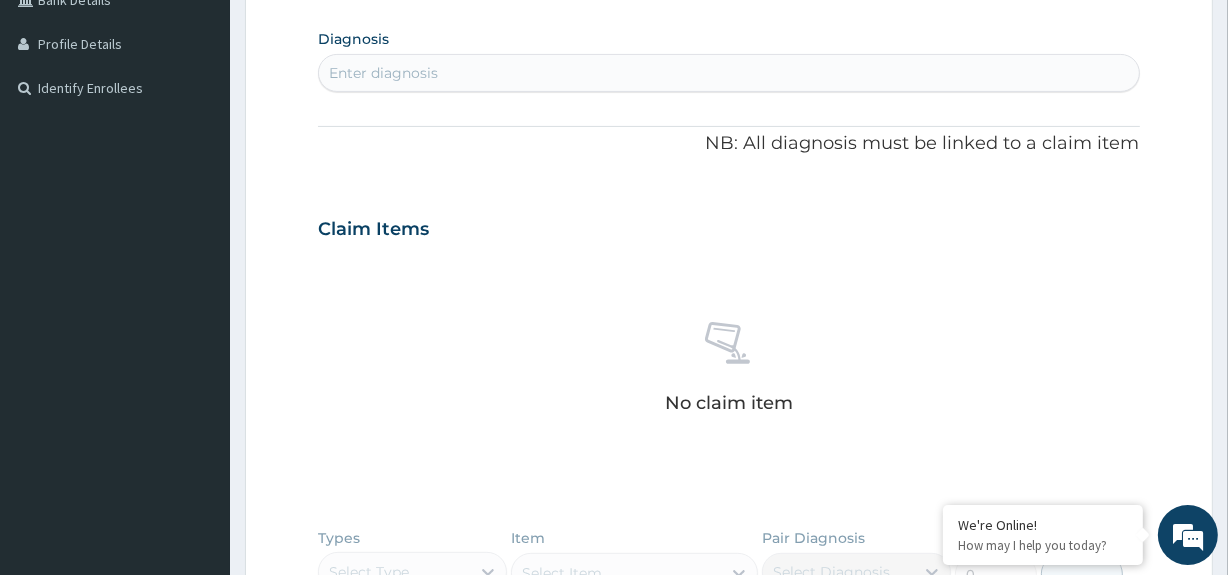 scroll, scrollTop: 483, scrollLeft: 0, axis: vertical 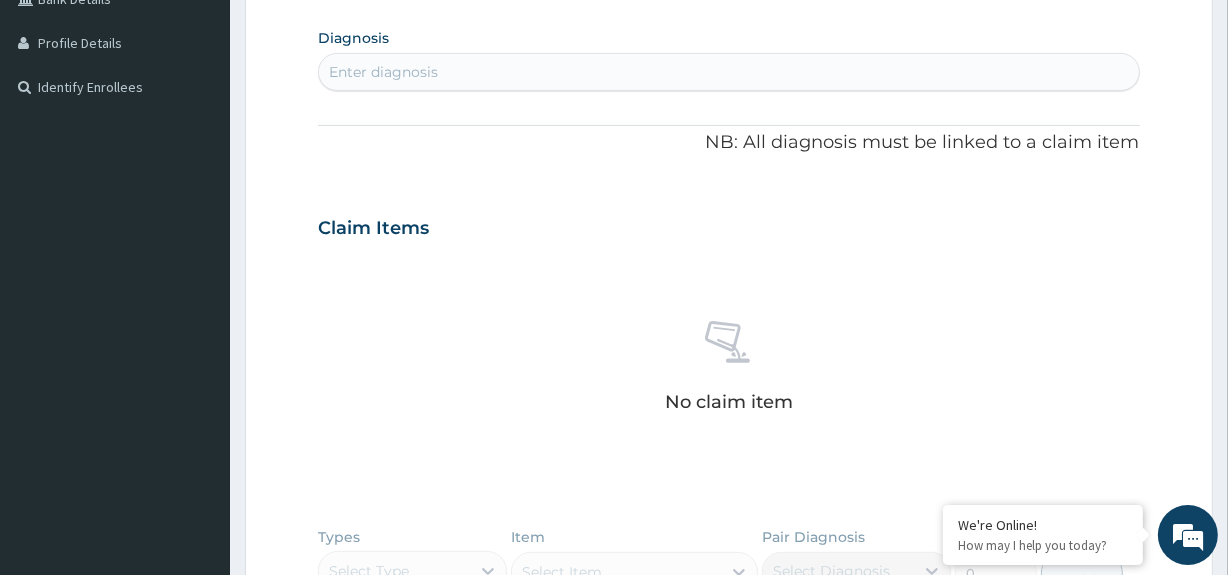 click on "Enter diagnosis" at bounding box center (383, 72) 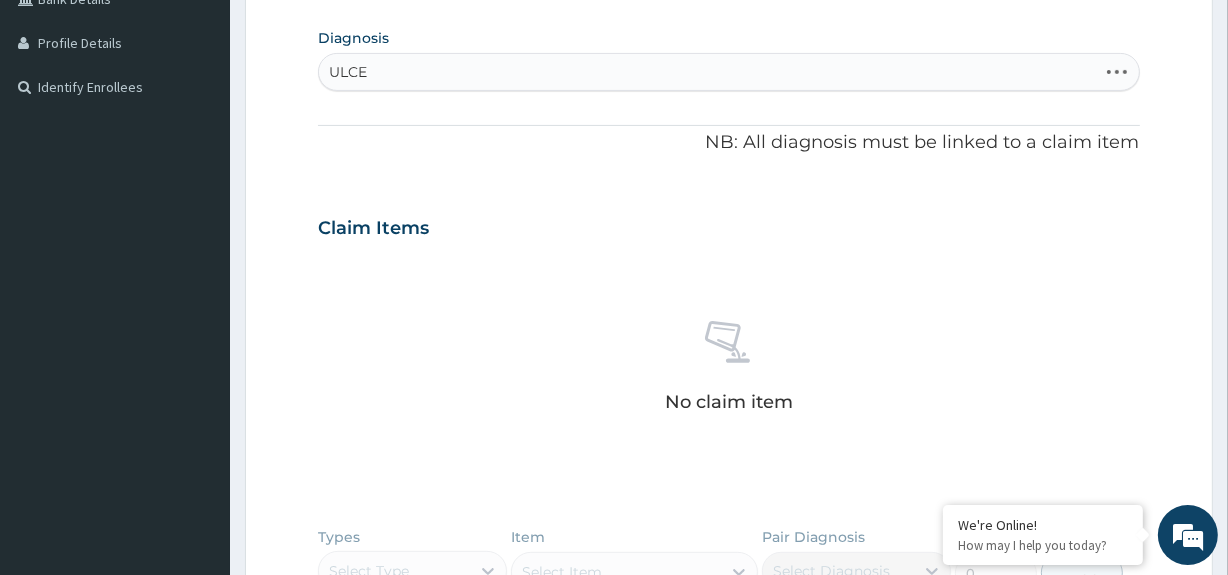 type on "ULCER" 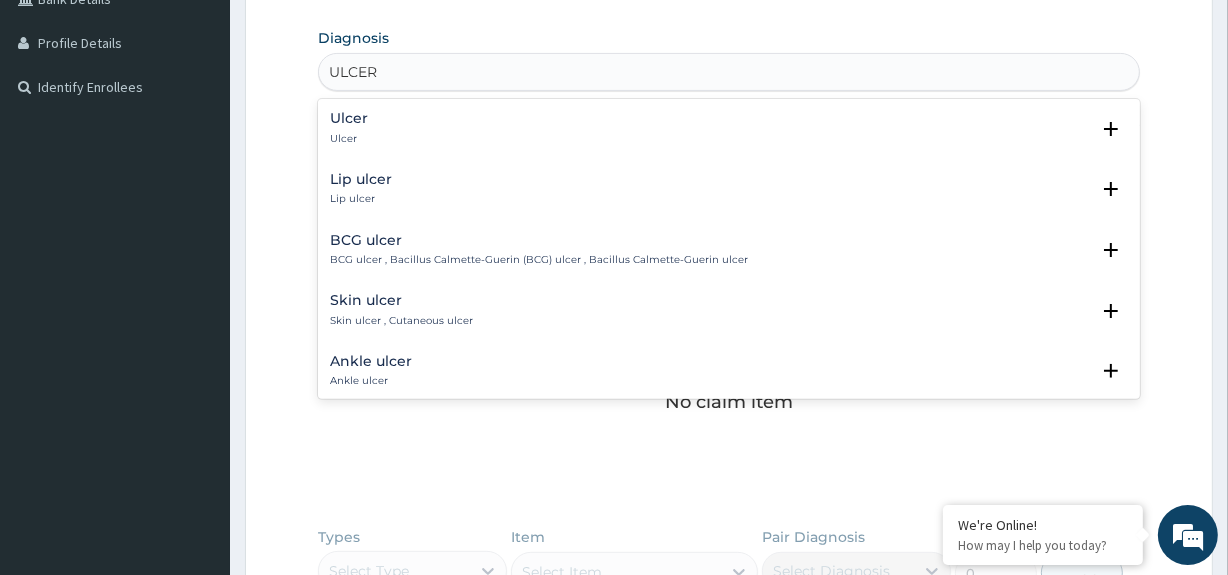click on "Ulcer" at bounding box center [349, 118] 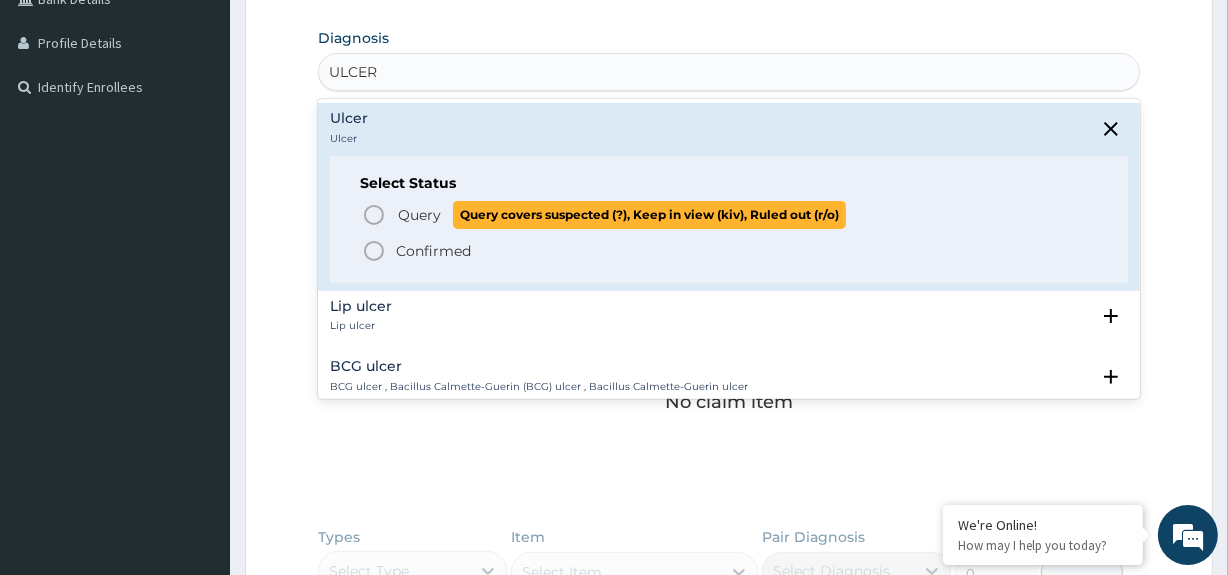 click 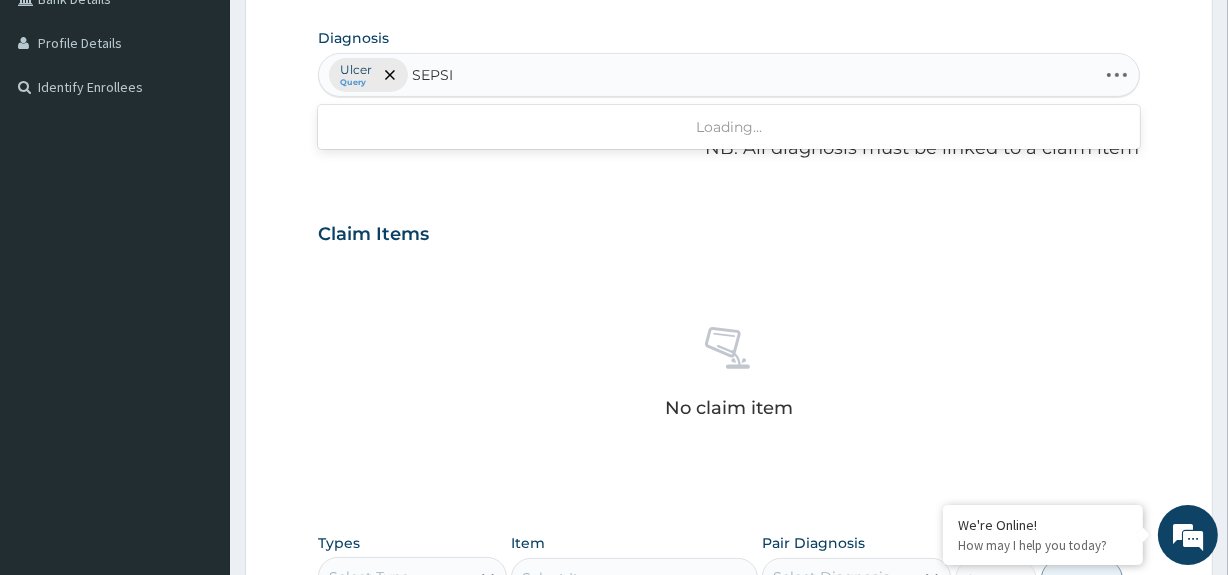 type on "SEPSIS" 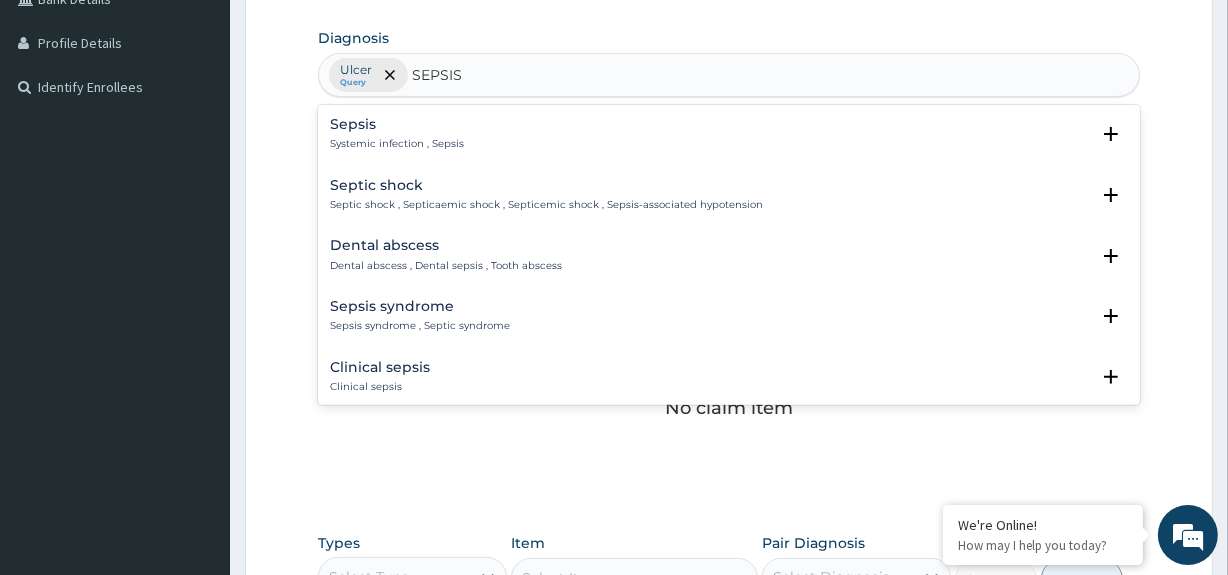 click on "Sepsis" at bounding box center [397, 124] 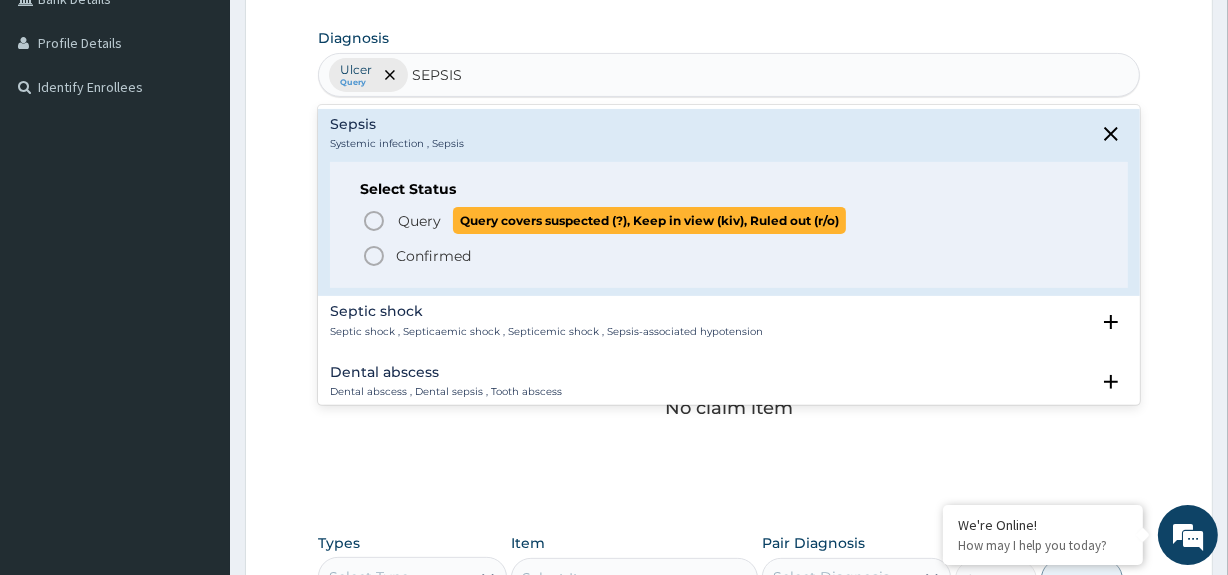 click 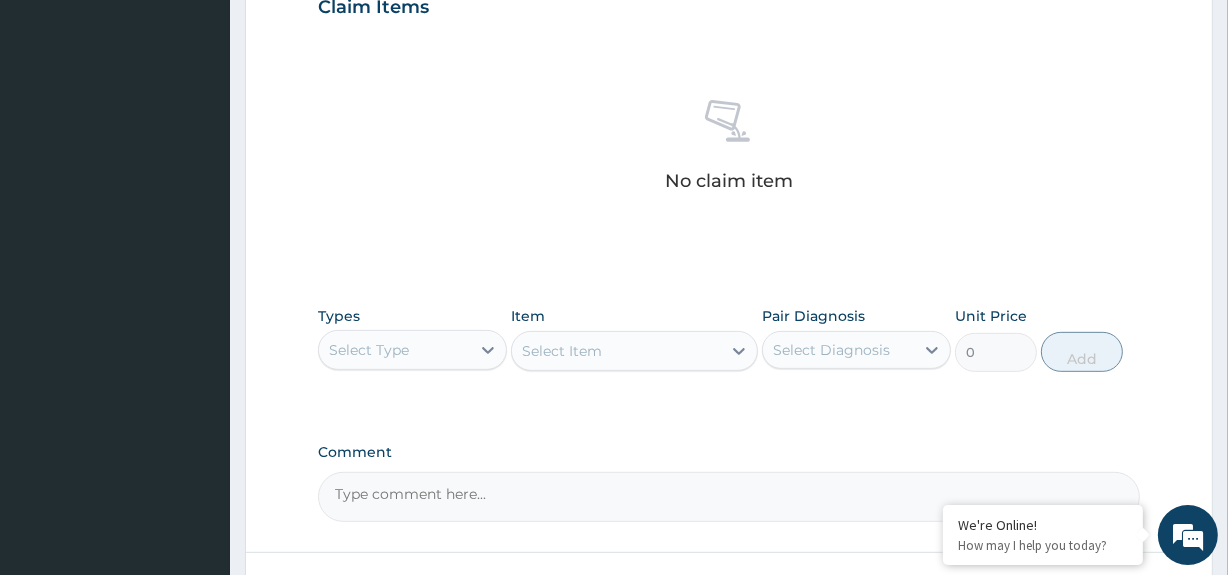 scroll, scrollTop: 865, scrollLeft: 0, axis: vertical 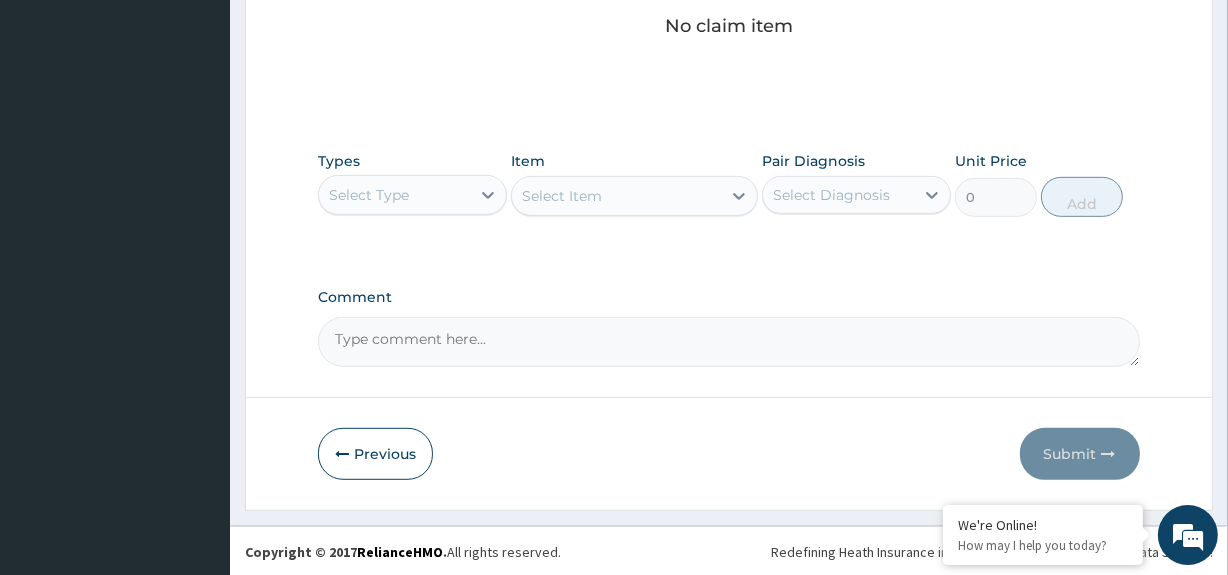 click on "Select Type" at bounding box center [394, 195] 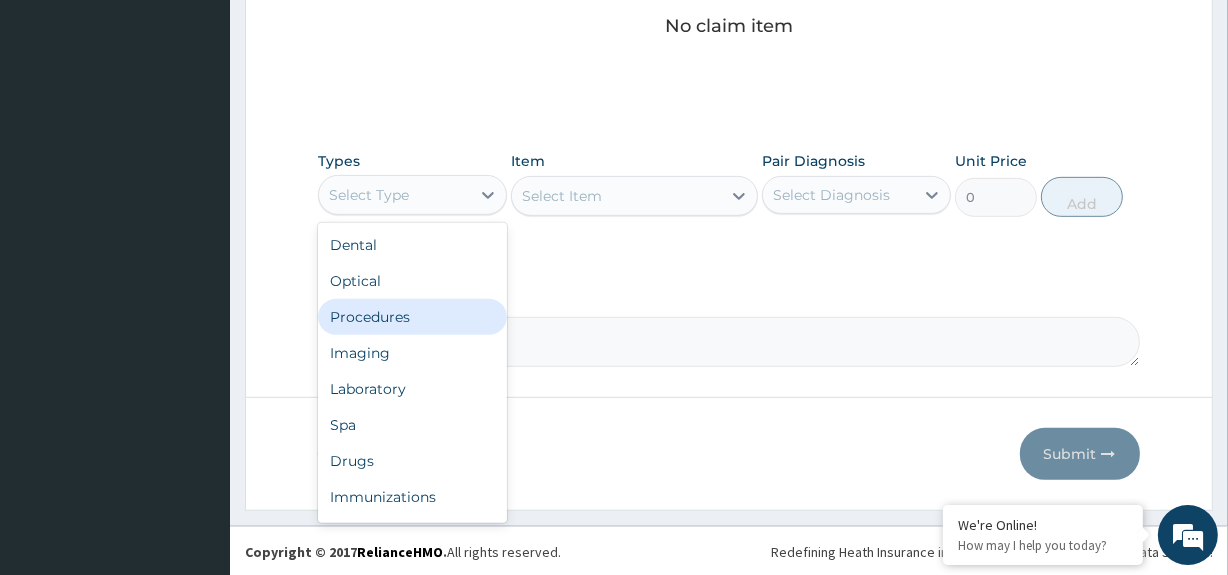 click on "Procedures" at bounding box center (412, 317) 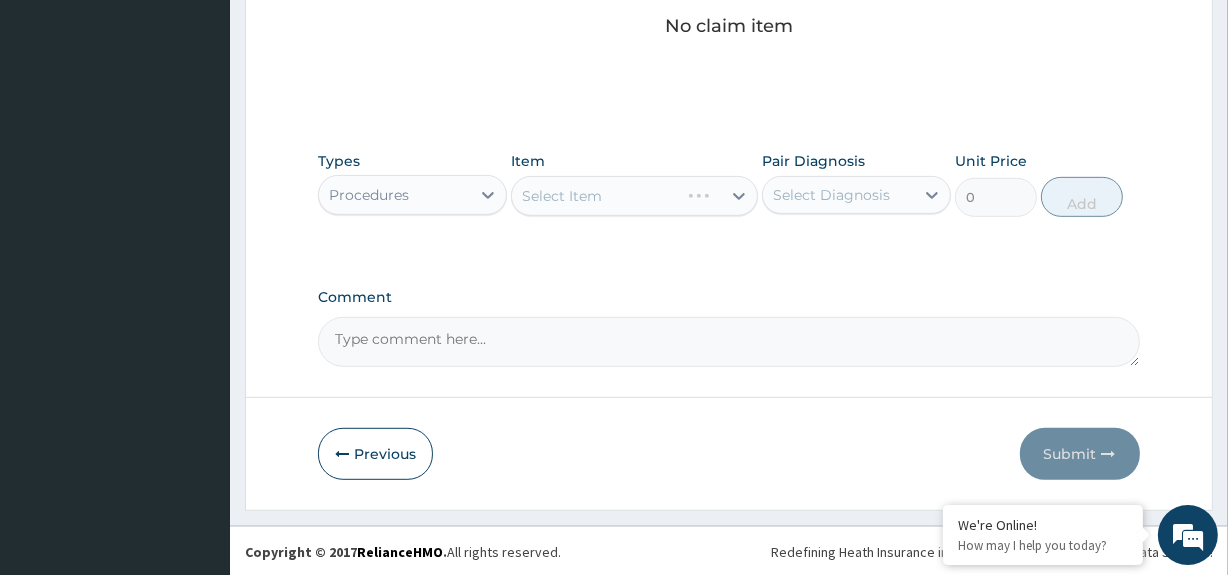 click on "Select Item" at bounding box center [634, 196] 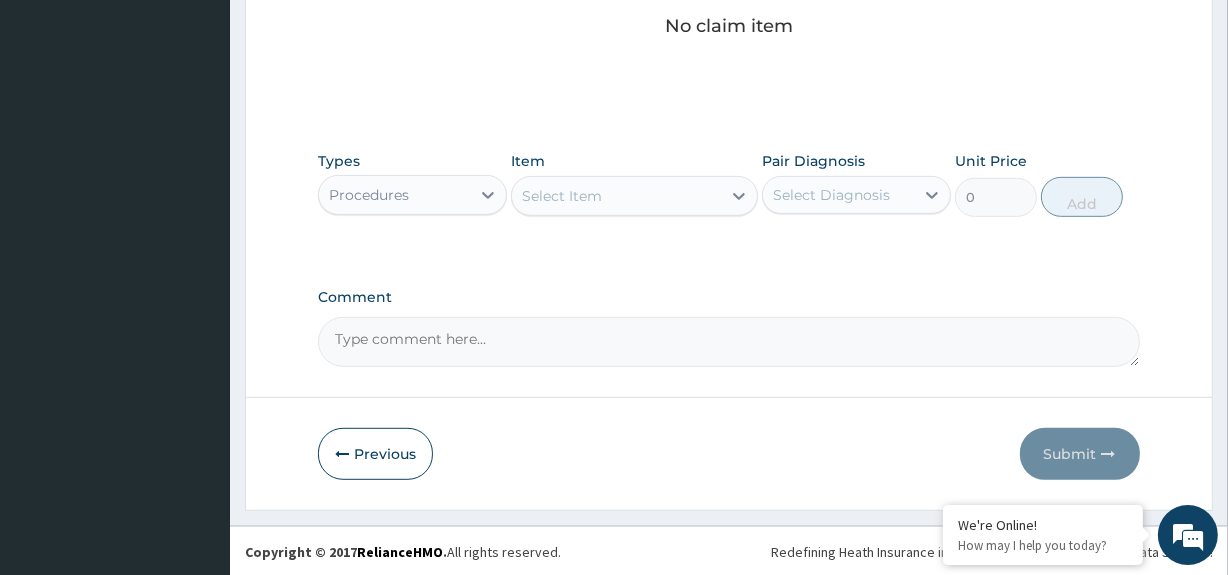 click on "Select Item" at bounding box center (562, 196) 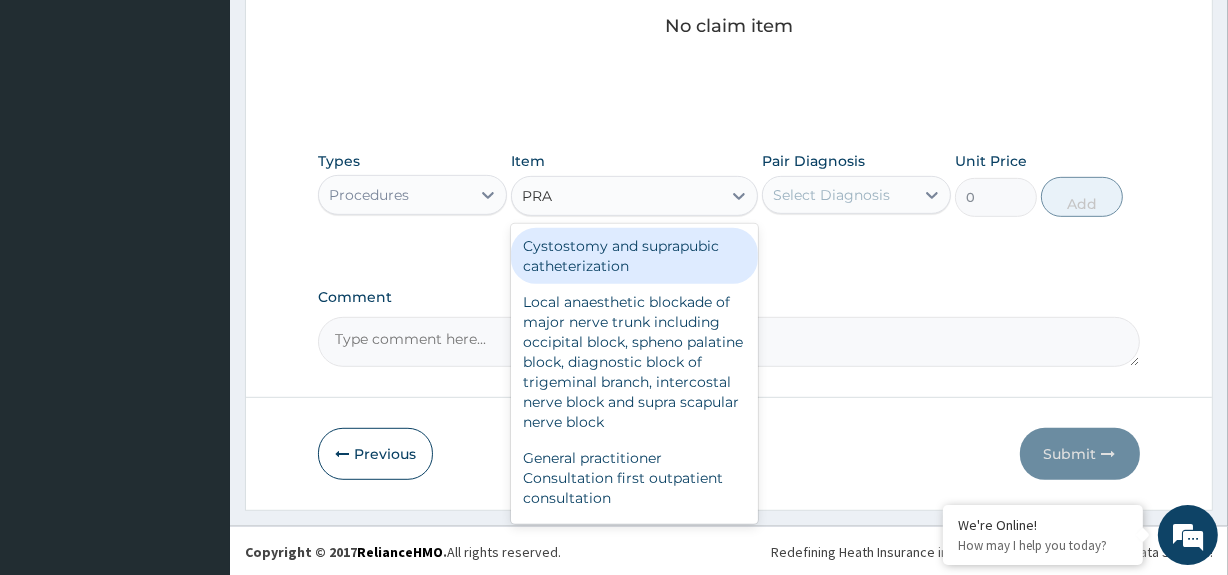 type on "PRAC" 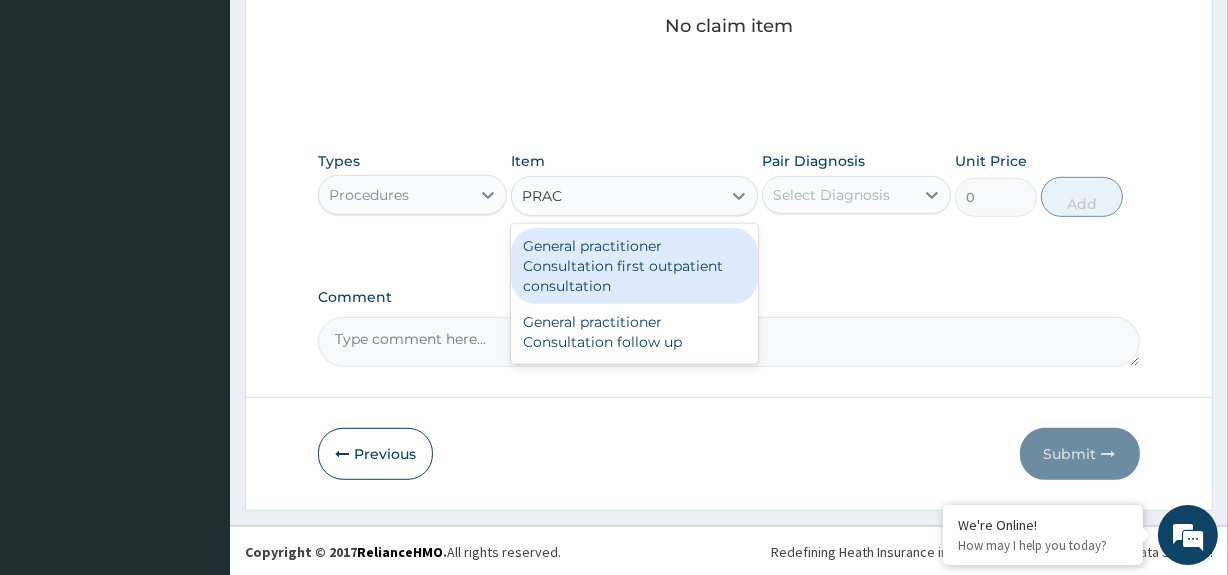 click on "General practitioner Consultation first outpatient consultation" at bounding box center (634, 266) 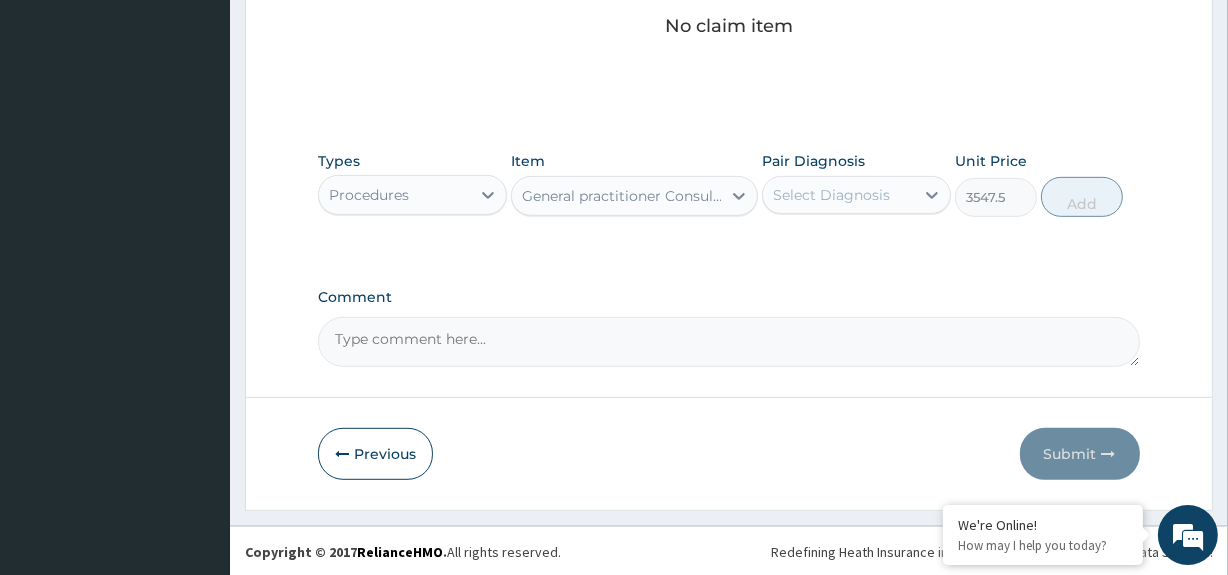 click on "Select Diagnosis" at bounding box center [838, 195] 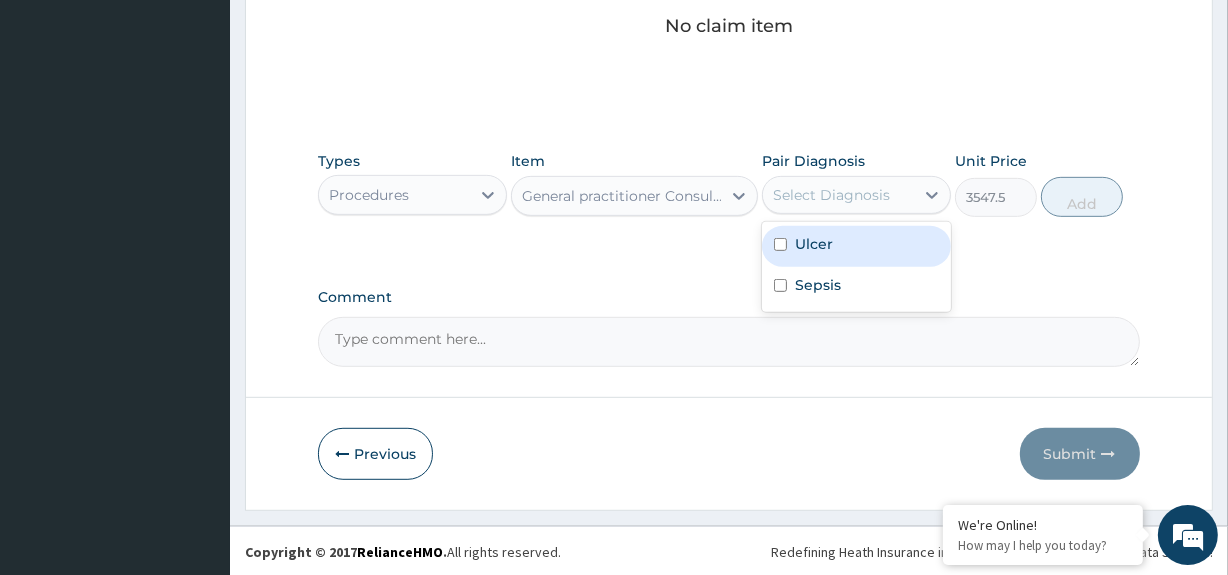 click on "Ulcer" at bounding box center (814, 244) 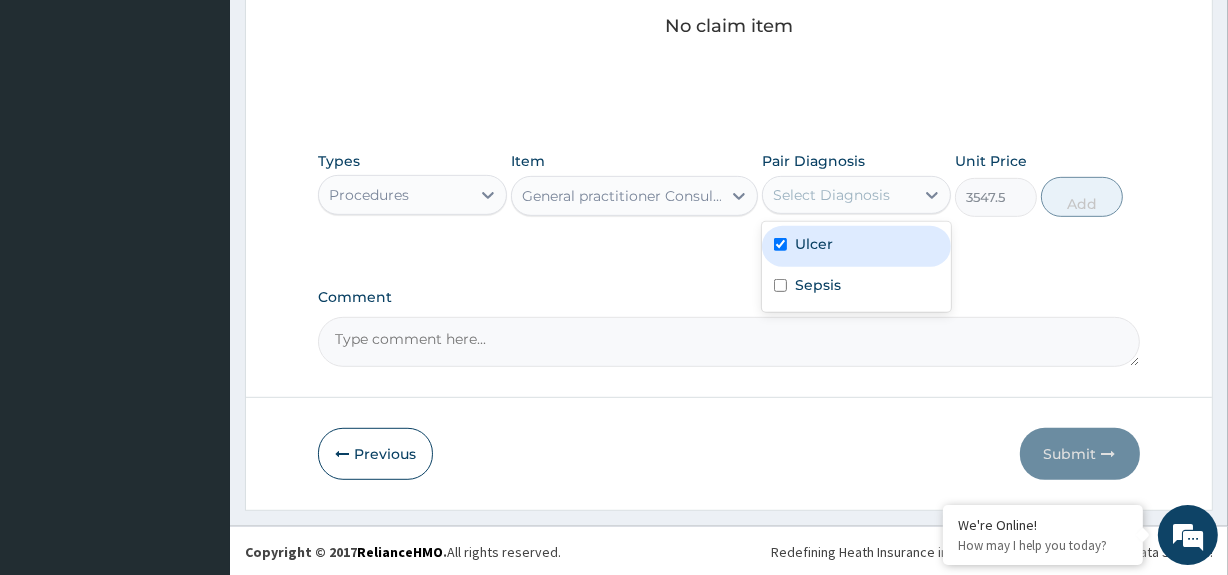 checkbox on "true" 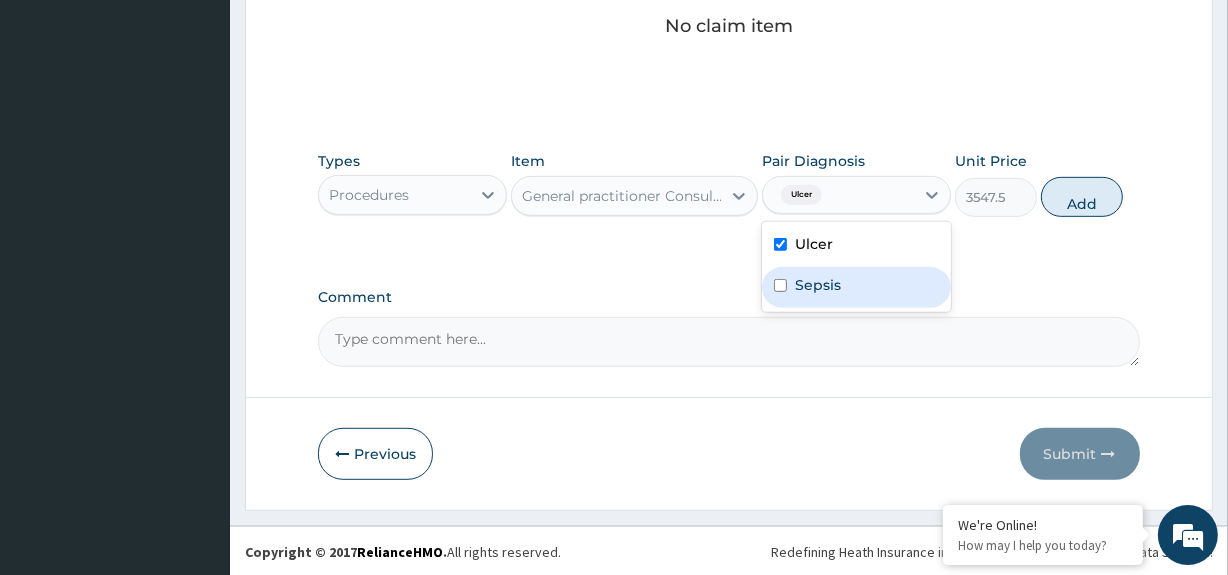 click at bounding box center (780, 285) 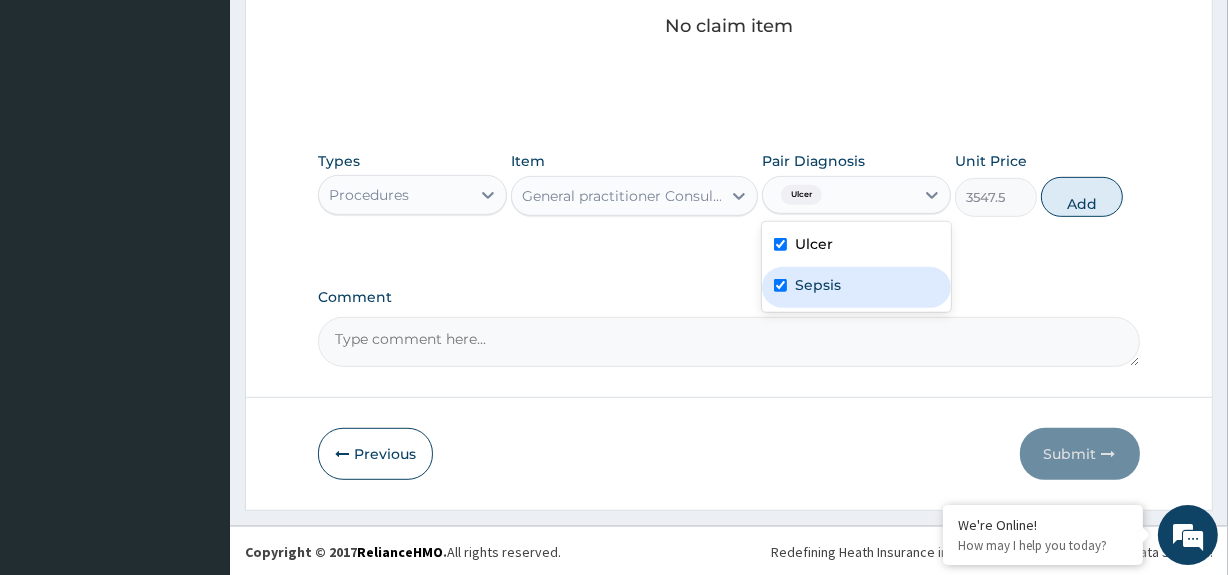 checkbox on "true" 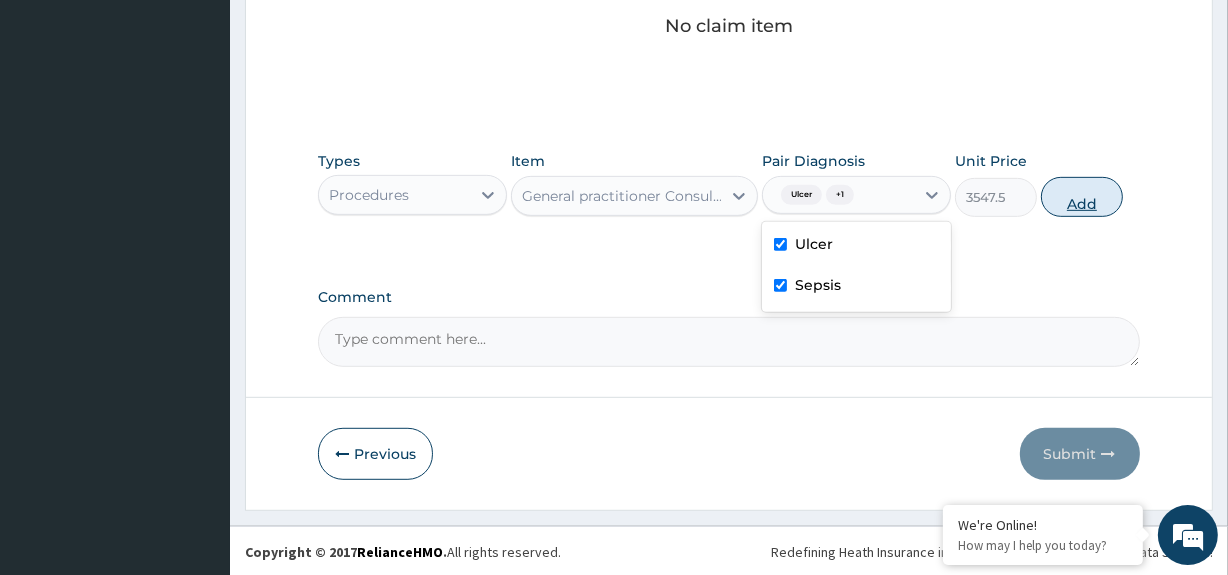 click on "Add" at bounding box center (1082, 197) 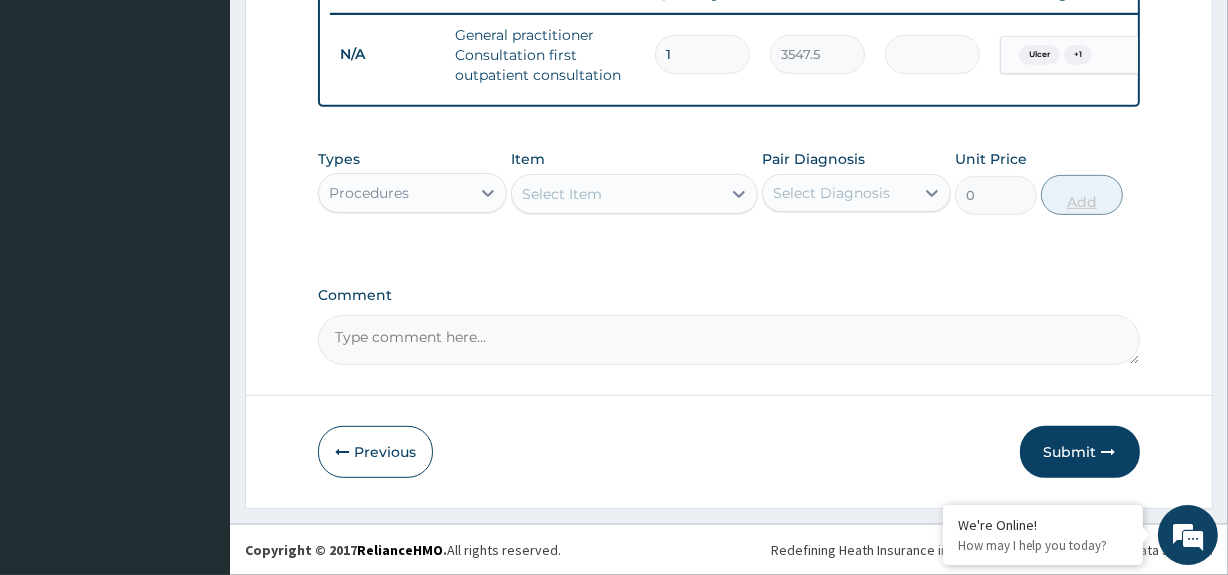 scroll, scrollTop: 794, scrollLeft: 0, axis: vertical 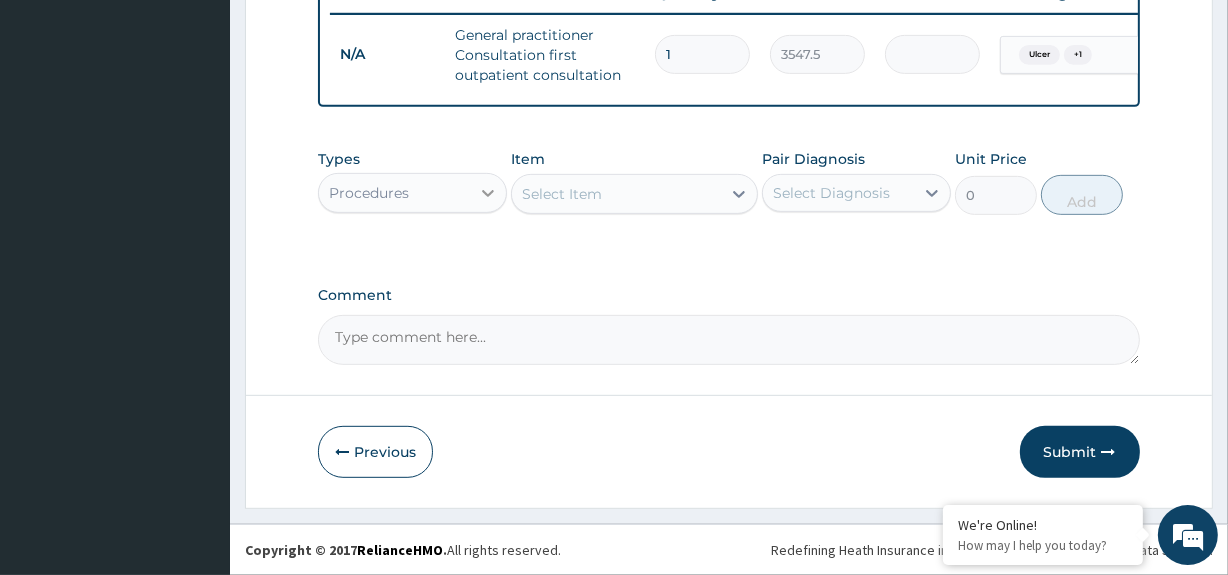 click at bounding box center [488, 193] 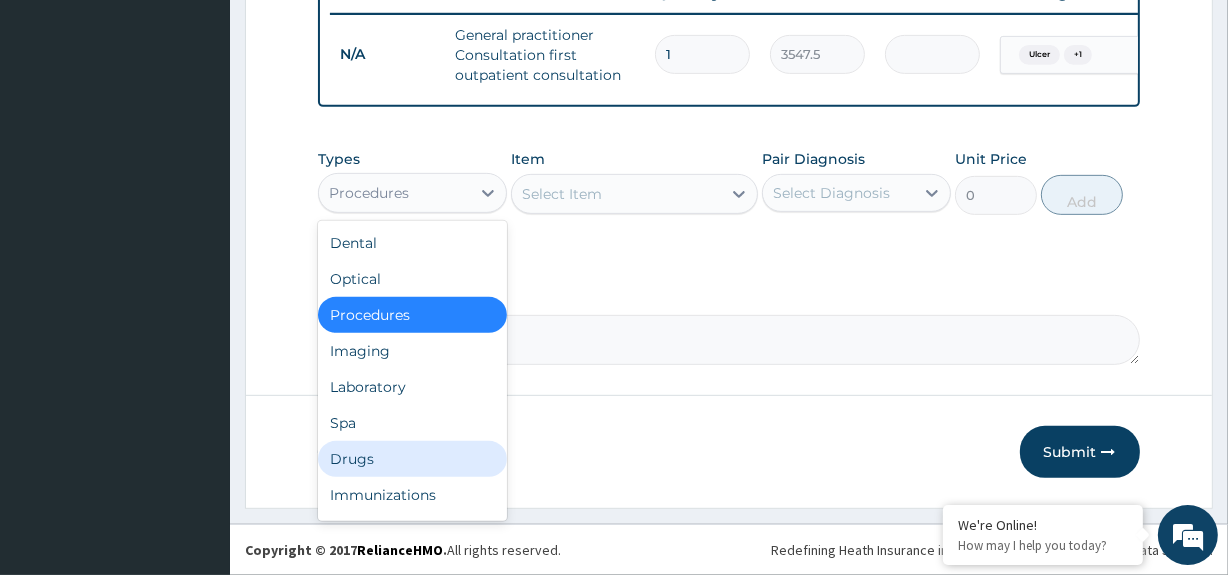 click on "Drugs" at bounding box center [412, 459] 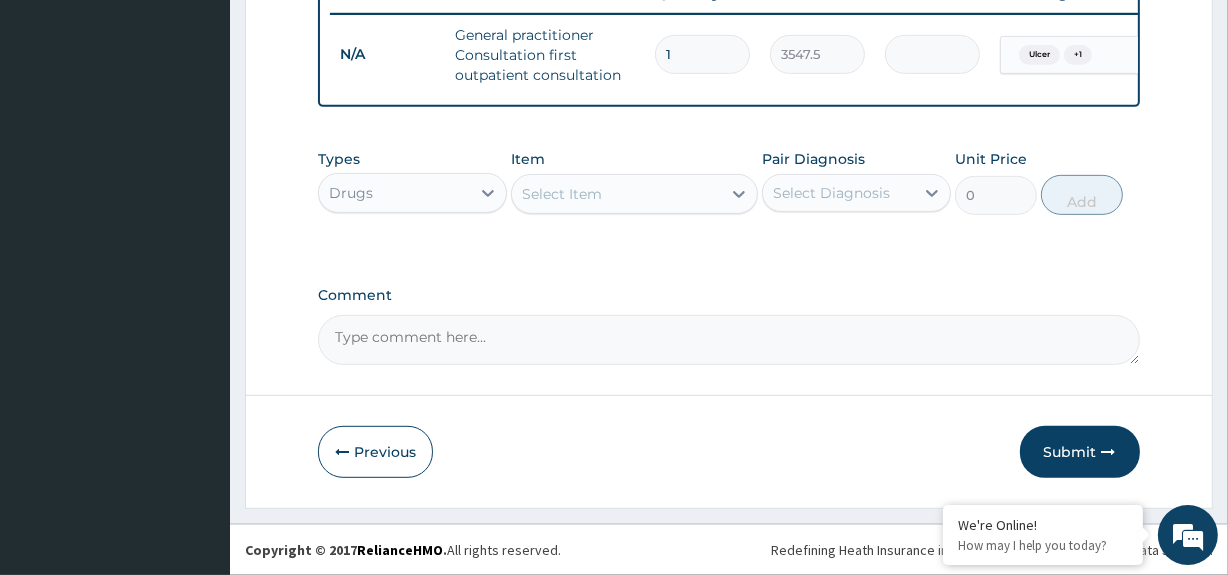 click on "Item Select Item" at bounding box center (634, 182) 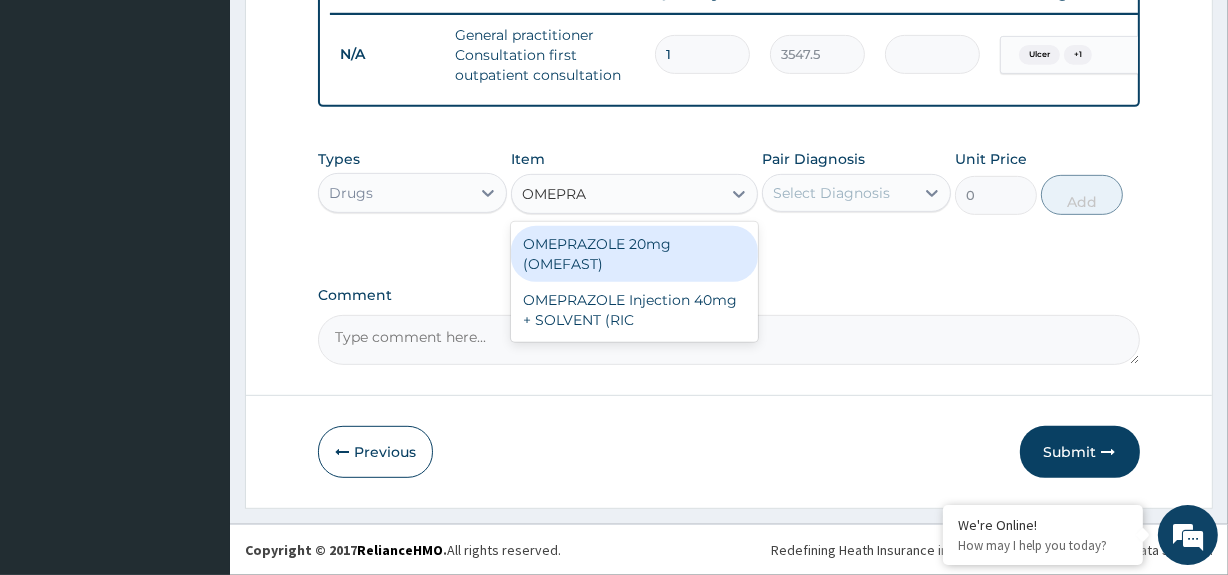 type on "OMEPRAZ" 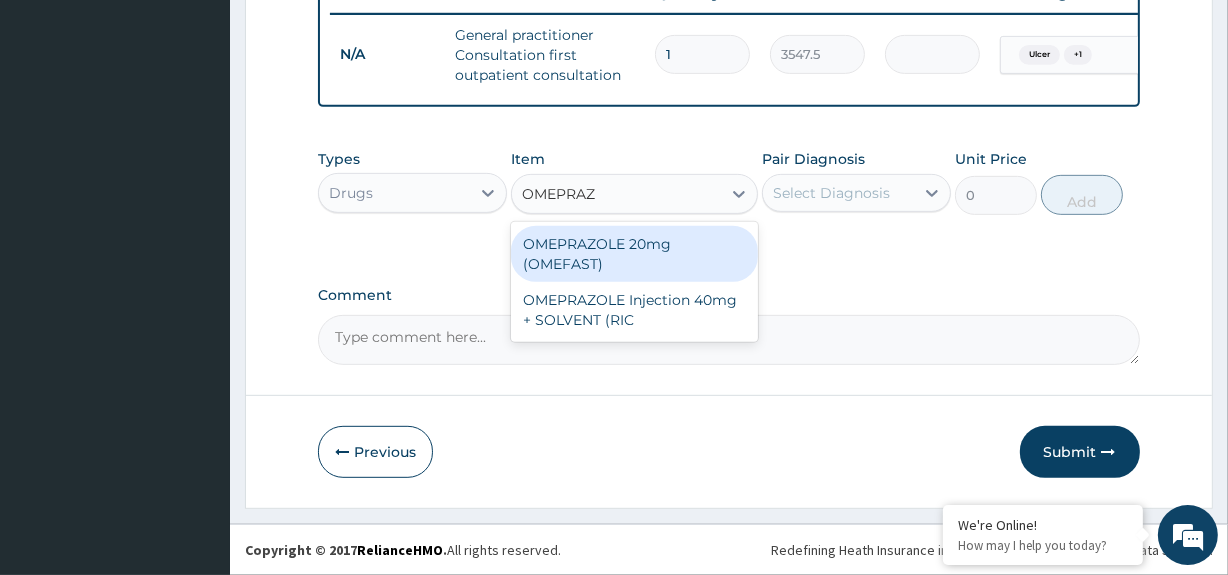 click on "OMEPRAZOLE 20mg (OMEFAST)" at bounding box center (634, 254) 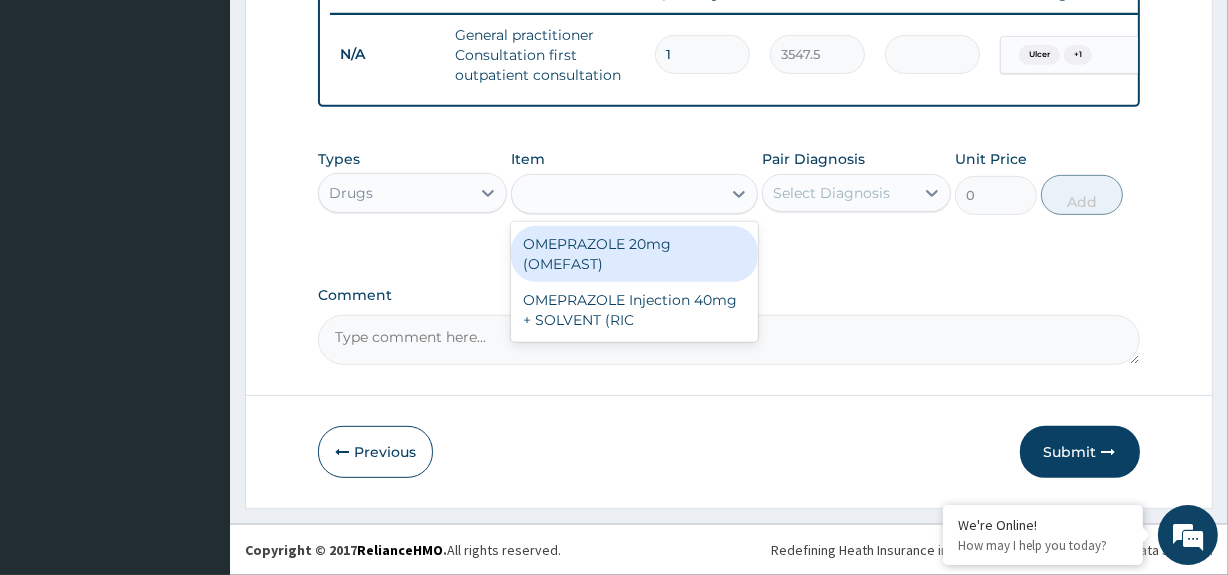 type on "82.775" 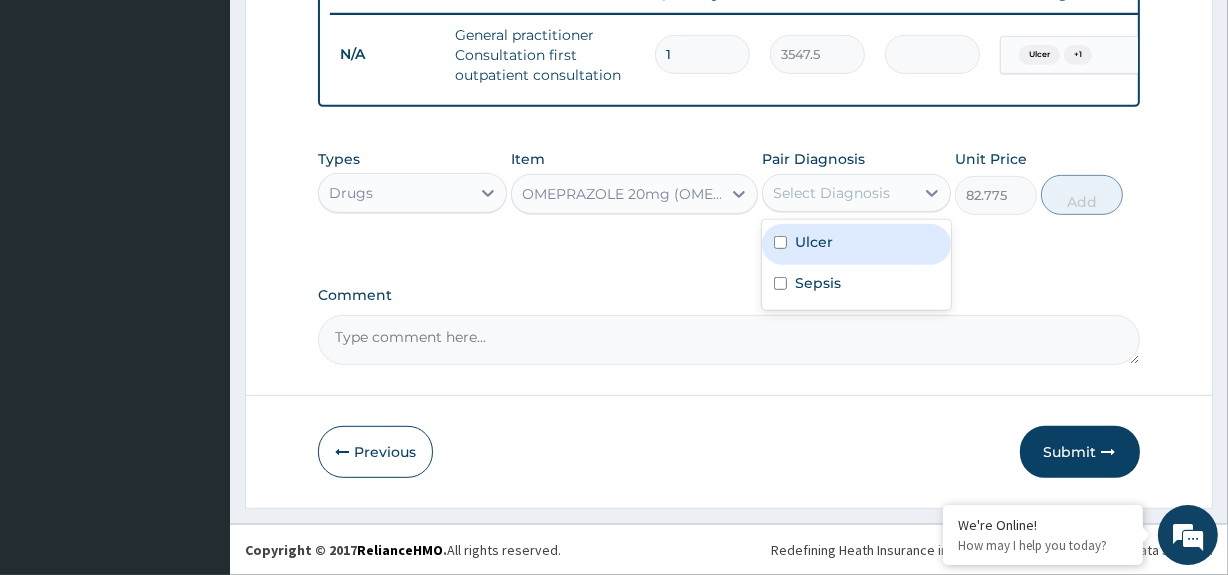 click on "Select Diagnosis" at bounding box center (831, 193) 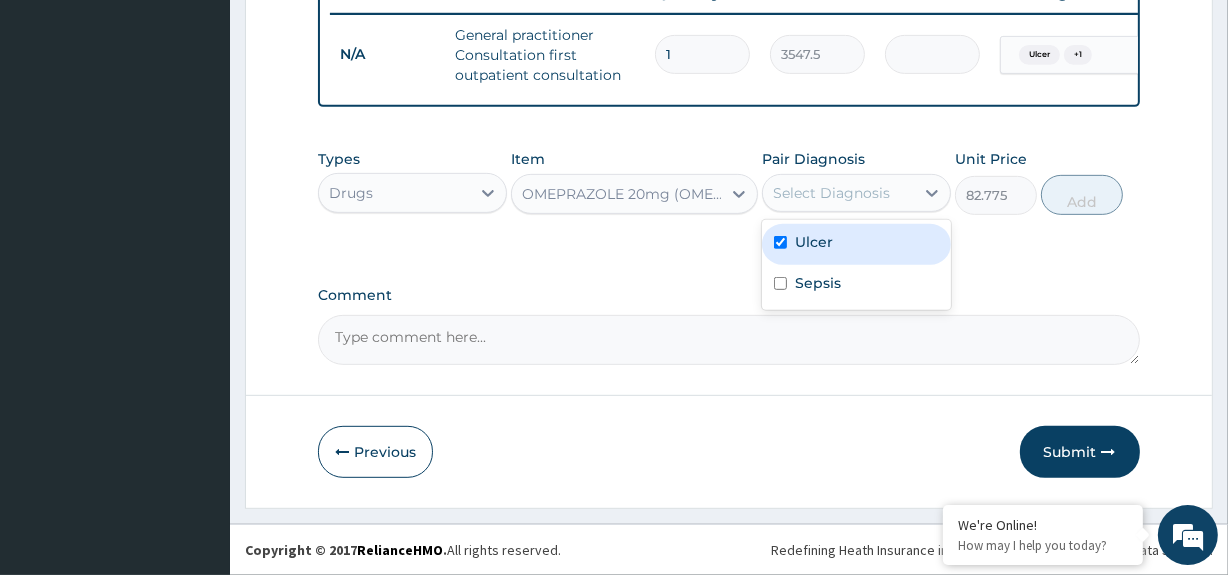 checkbox on "true" 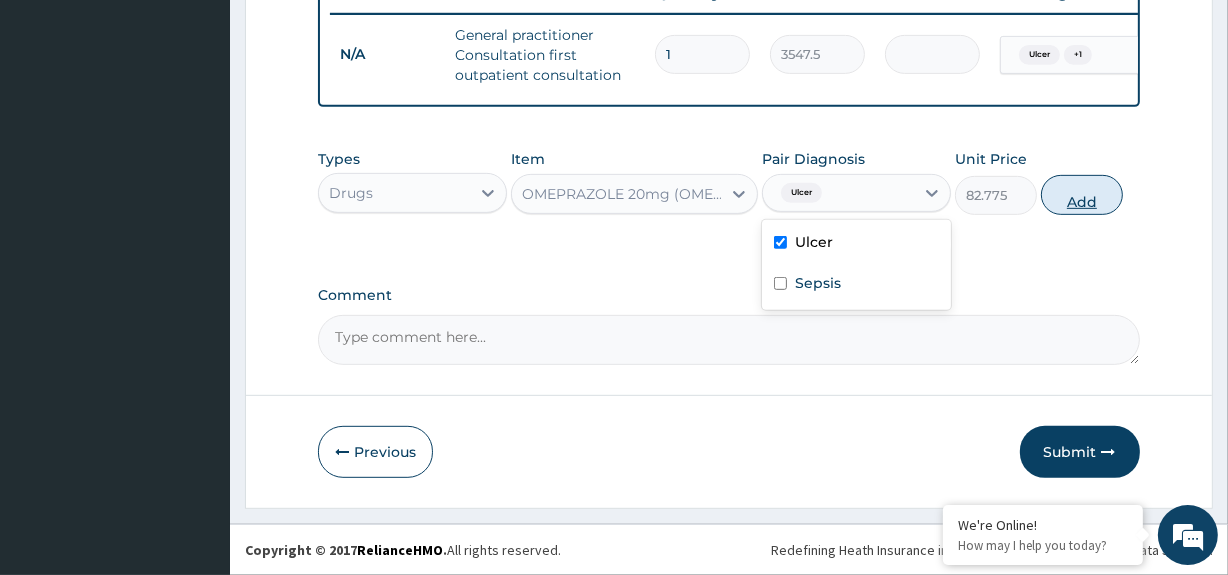 click on "Add" at bounding box center (1082, 195) 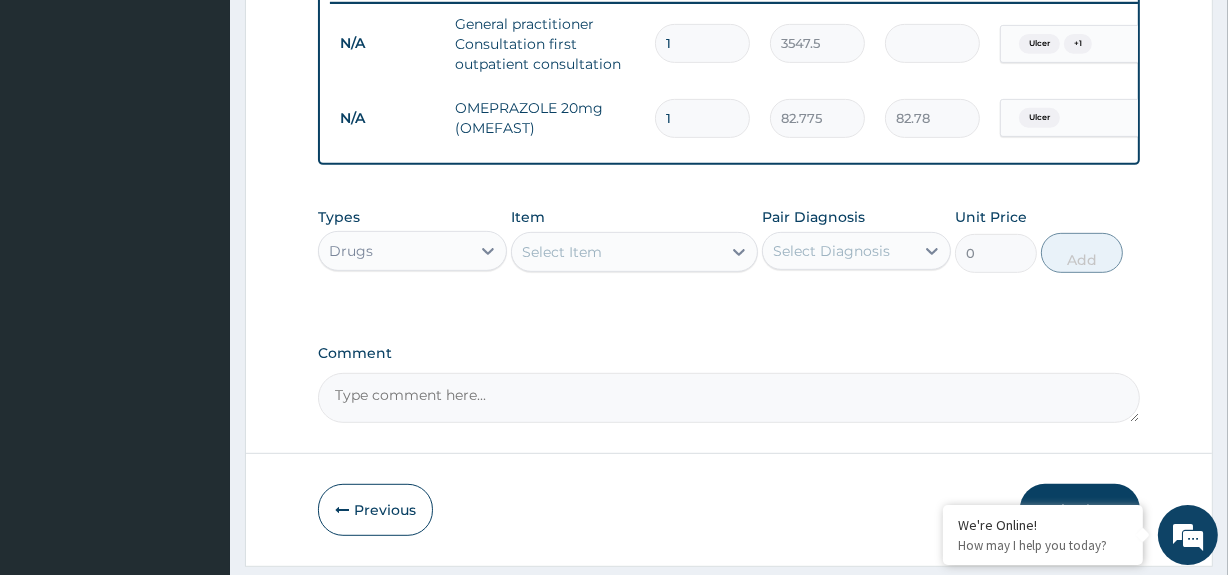 click on "Select Item" at bounding box center (616, 252) 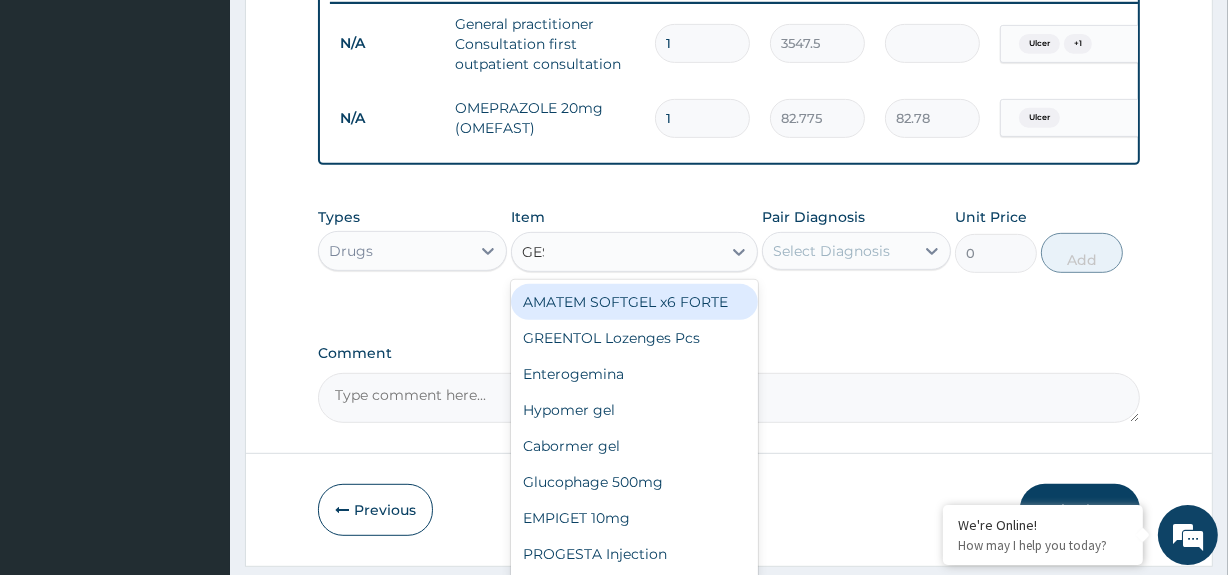 type on "GEST" 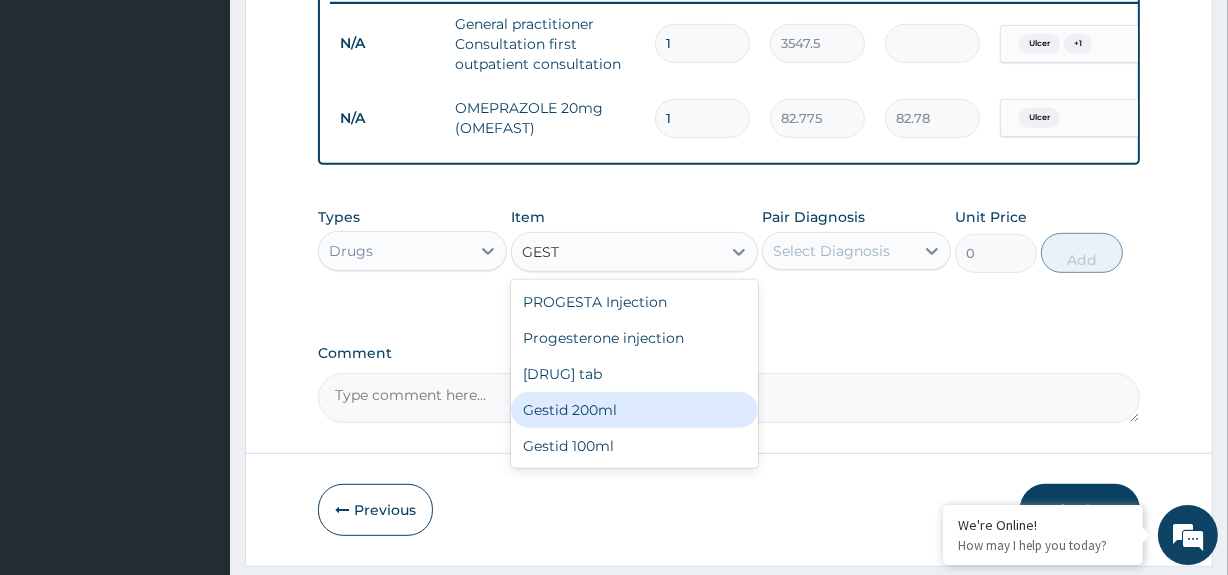 click on "Gestid 200ml" at bounding box center (634, 410) 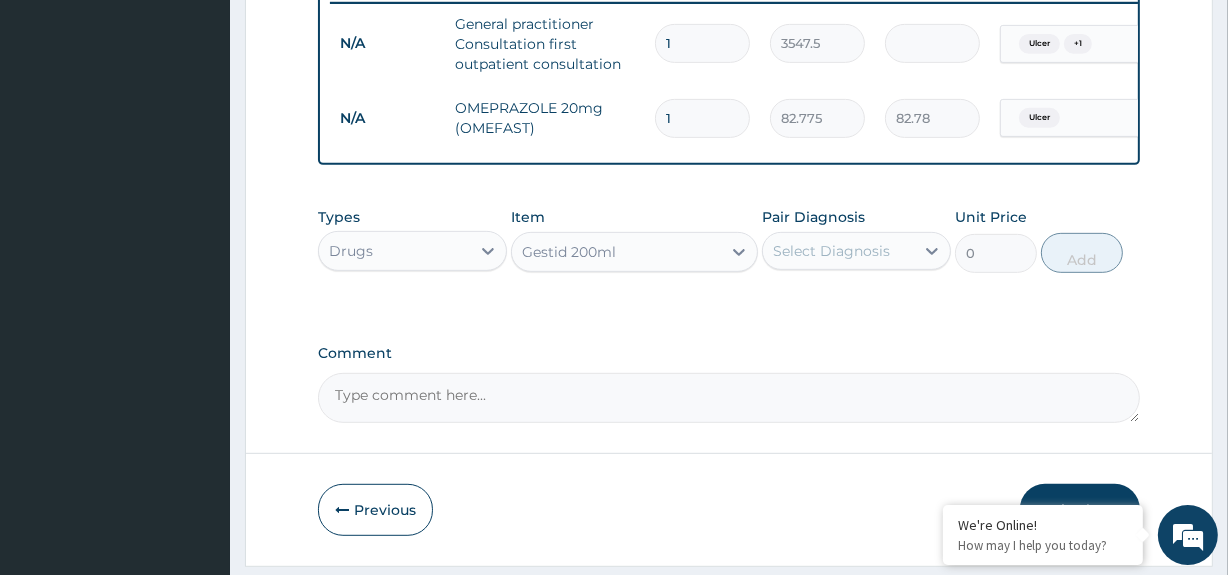 type 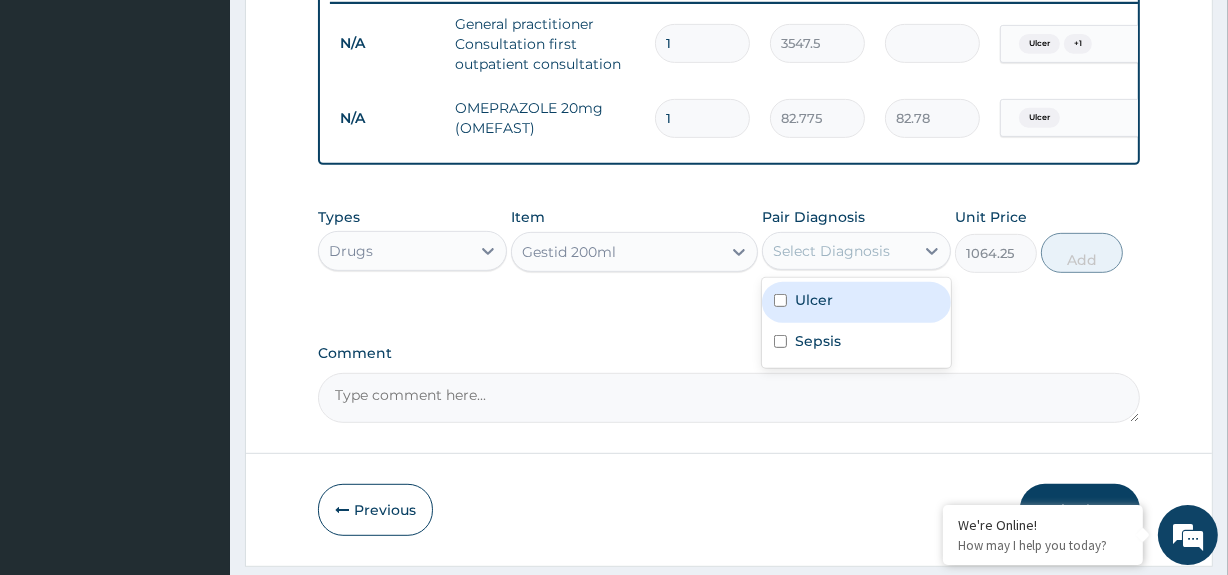 click on "Select Diagnosis" at bounding box center [831, 251] 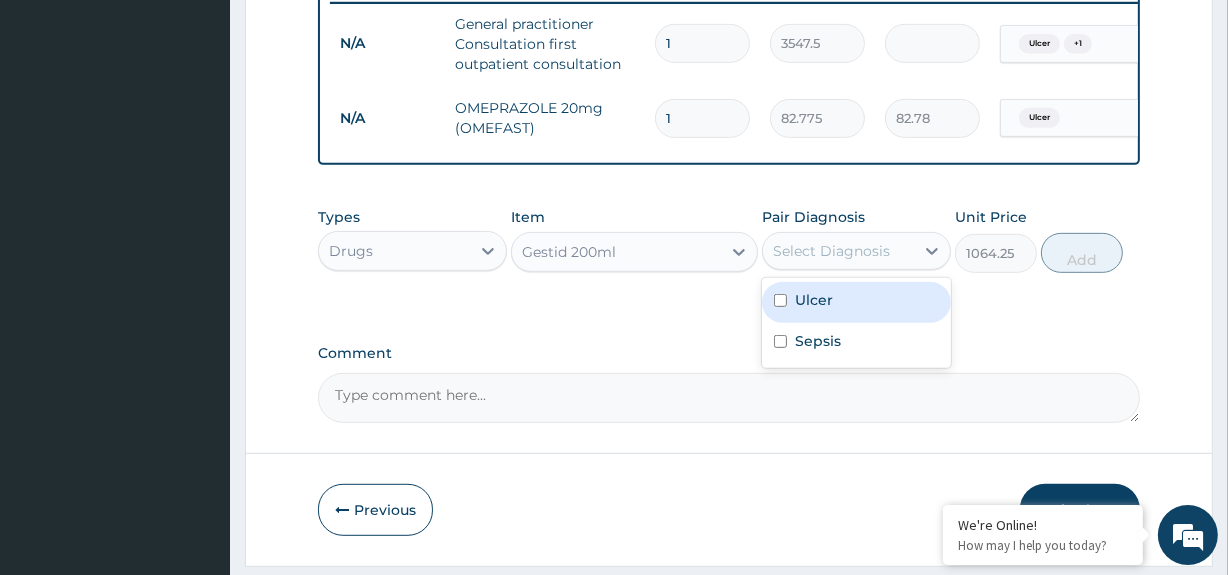 click on "Ulcer" at bounding box center (814, 300) 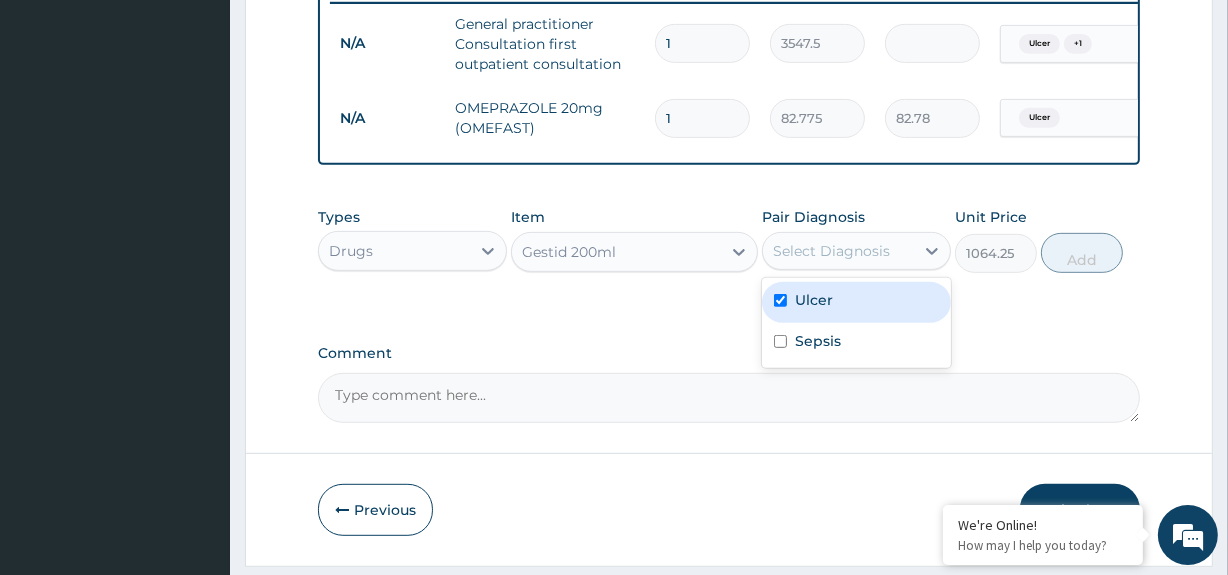 checkbox on "true" 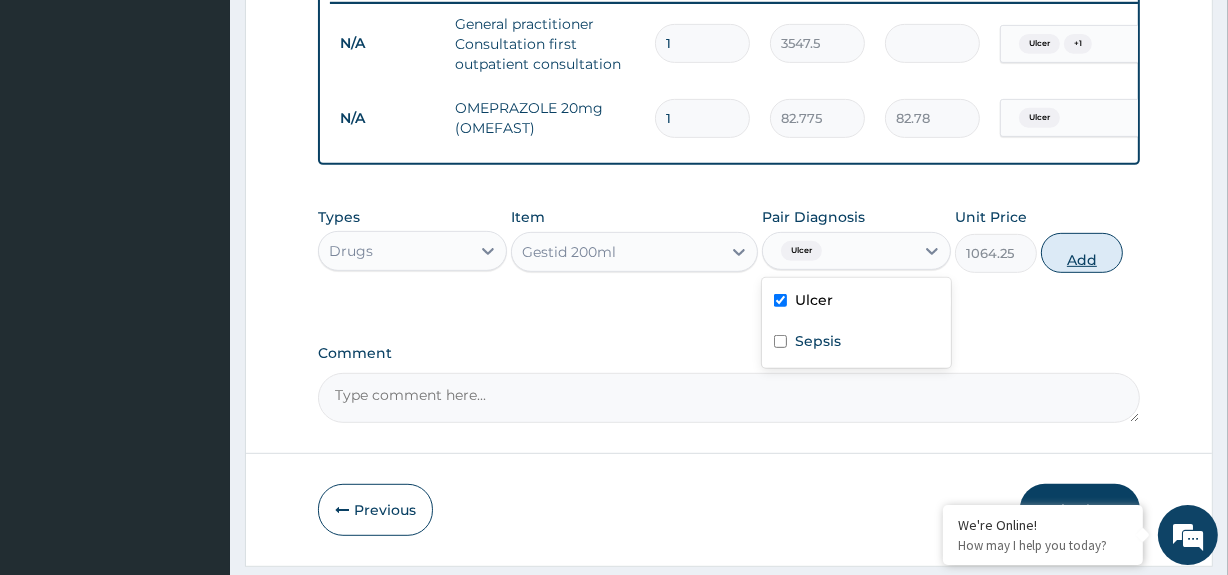 click on "Add" at bounding box center (1082, 253) 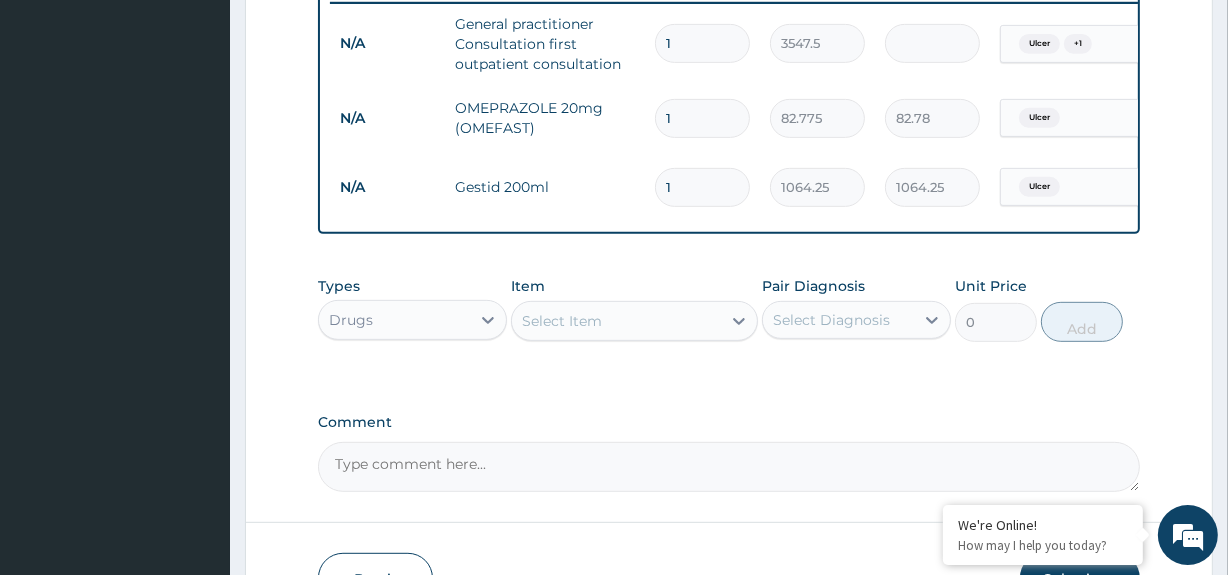 click on "1" at bounding box center [702, 118] 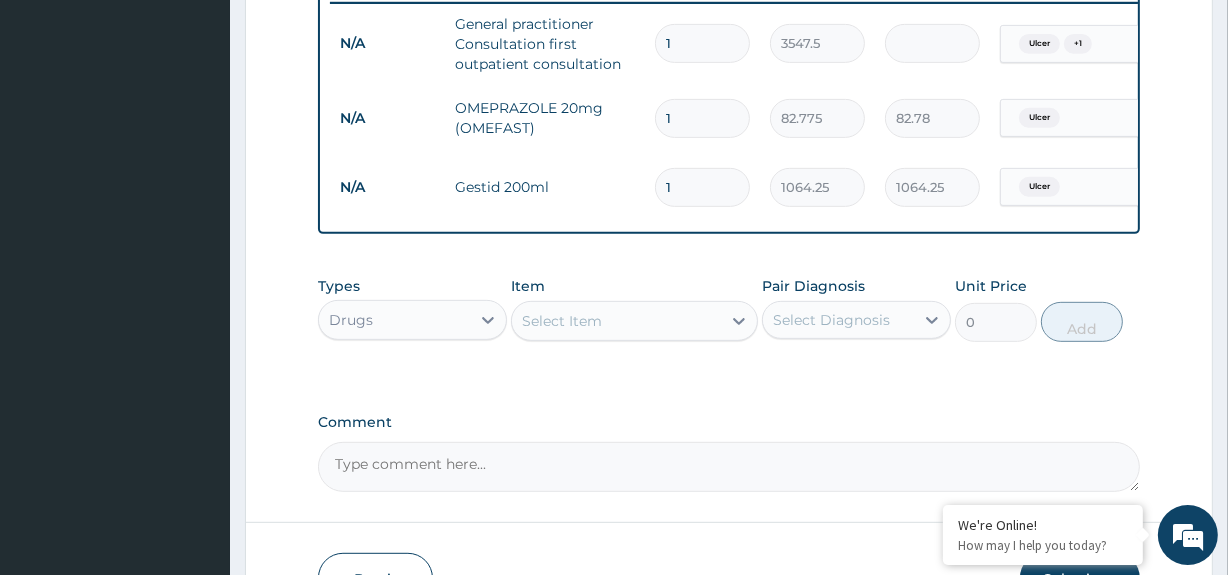 type on "14" 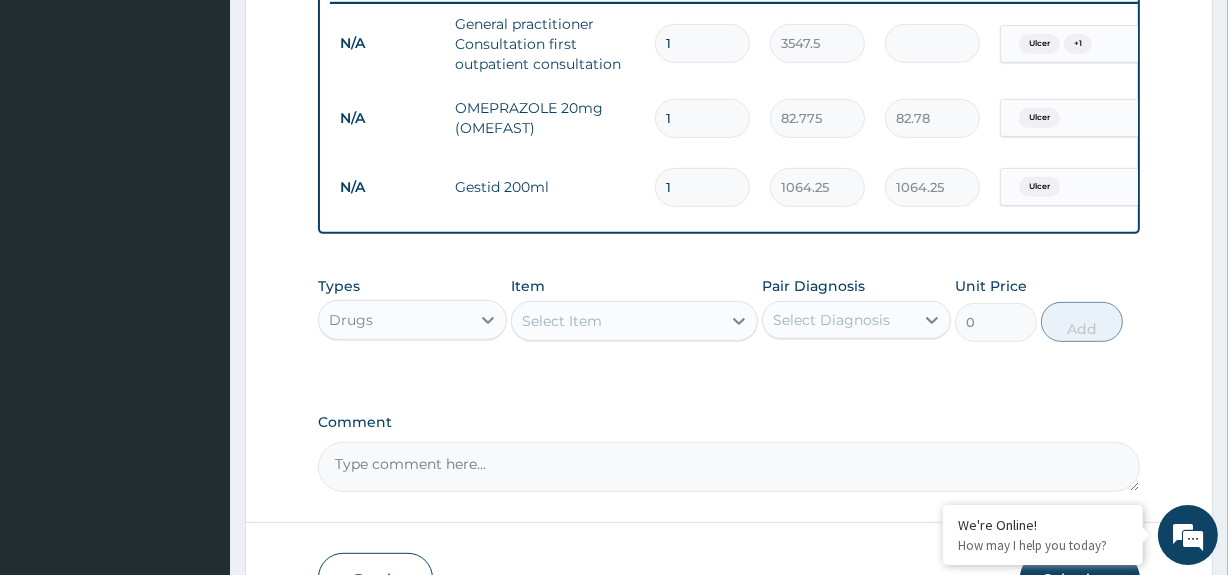 type on "1158.85" 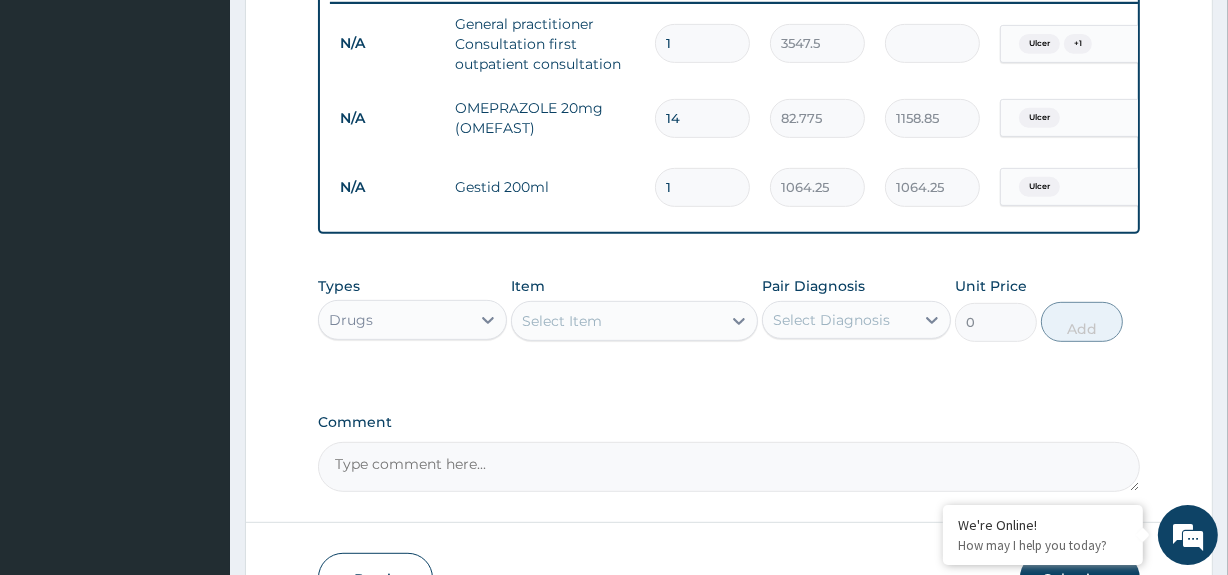 type on "14" 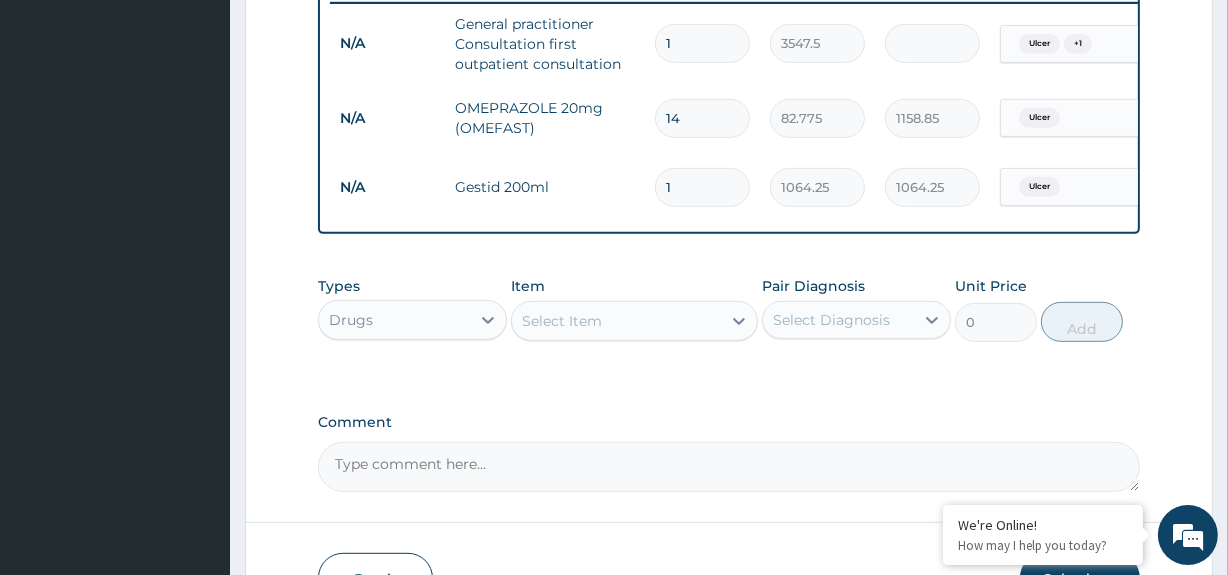 click on "Select Item" at bounding box center (616, 321) 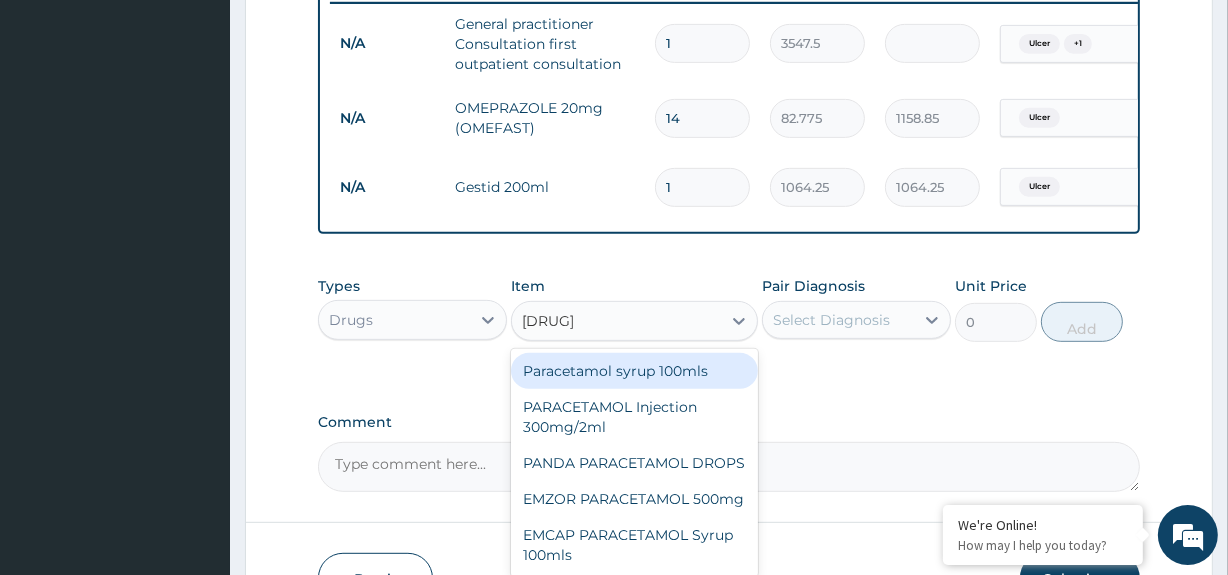 type on "PARACE" 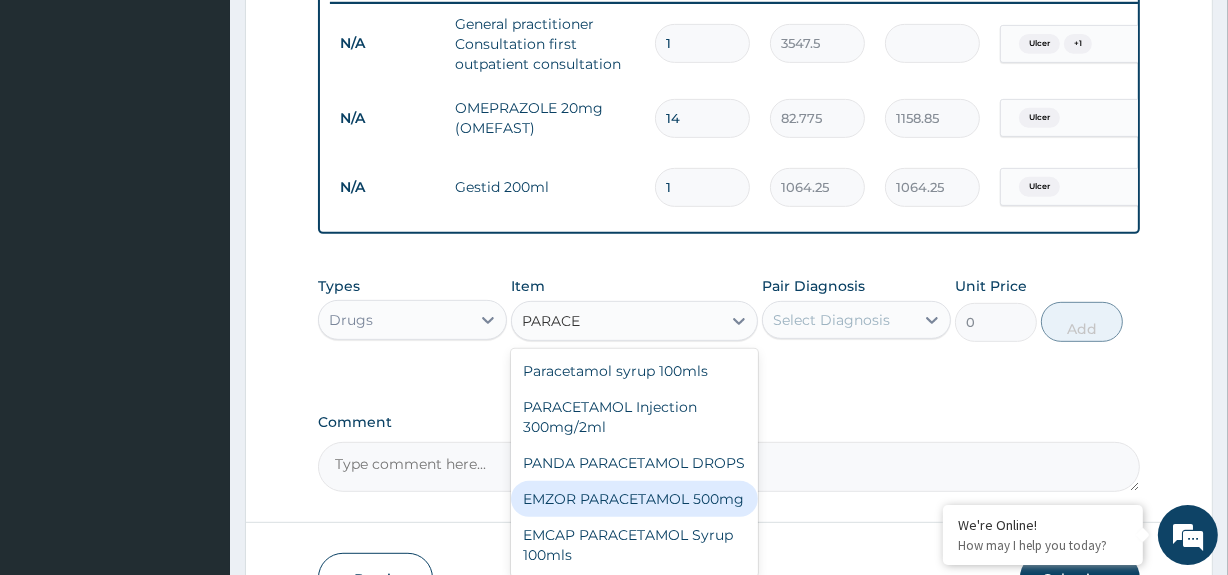 click on "EMZOR PARACETAMOL 500mg" at bounding box center [634, 499] 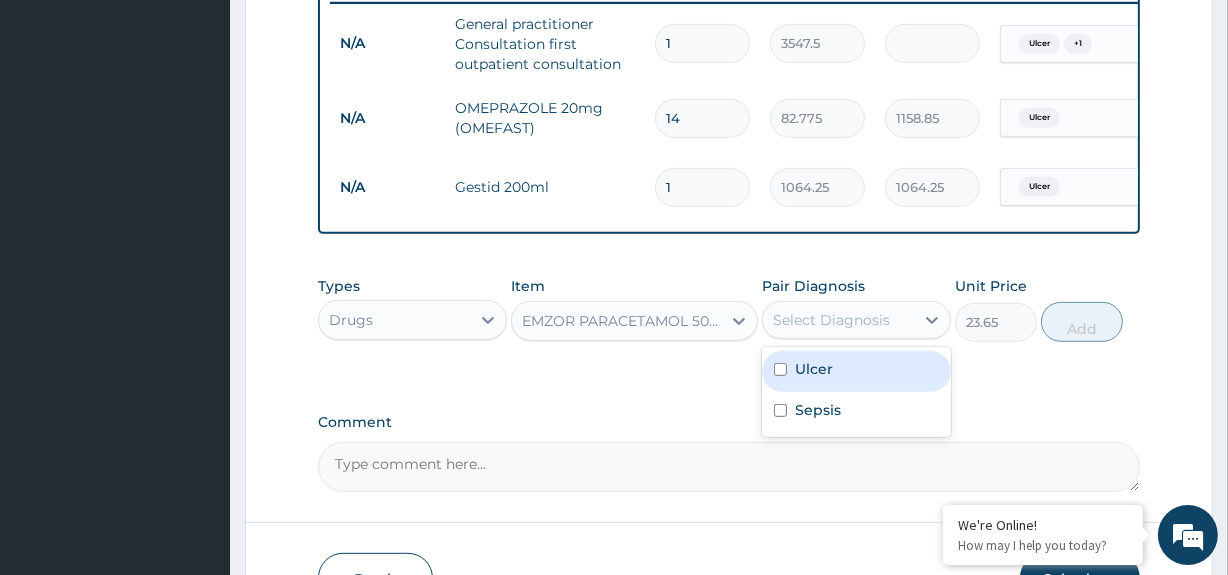 click on "Select Diagnosis" at bounding box center (831, 320) 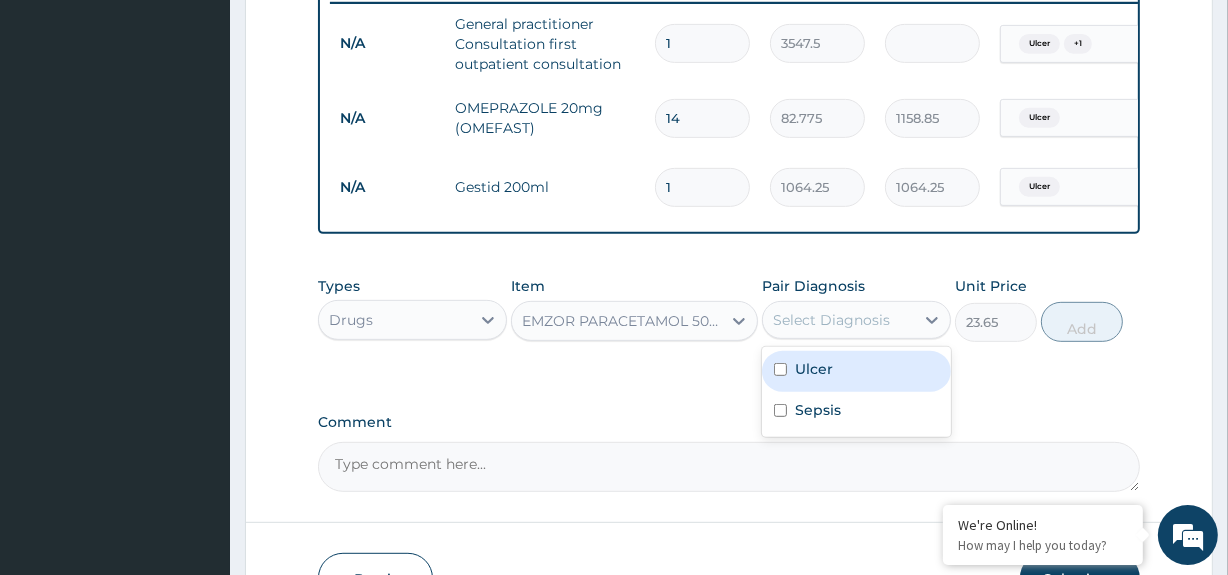 click on "Ulcer" at bounding box center [856, 371] 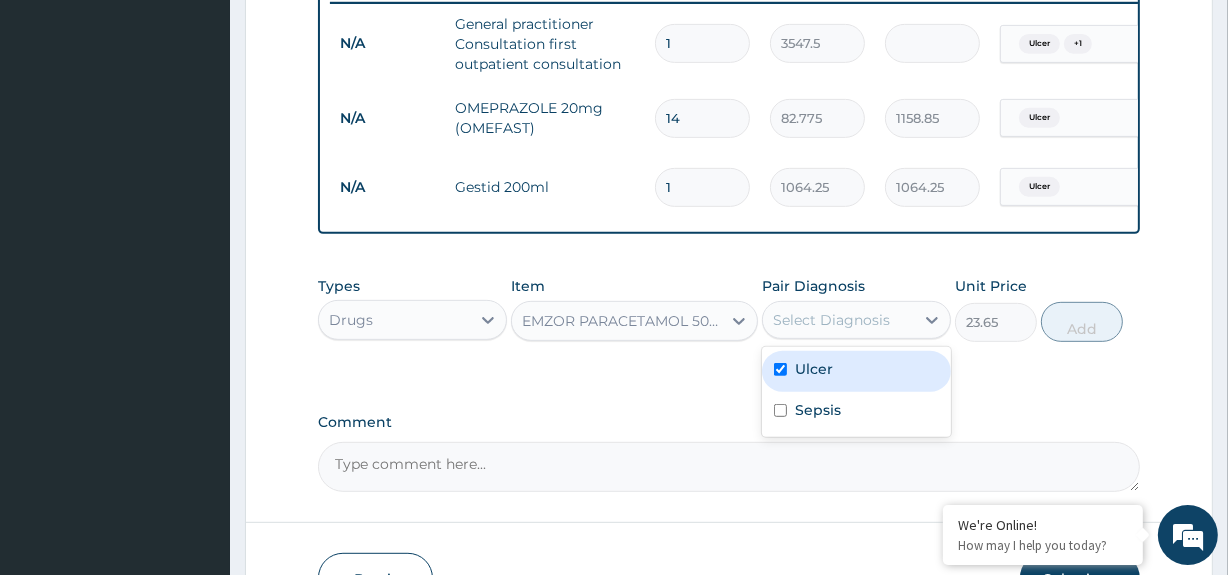 checkbox on "true" 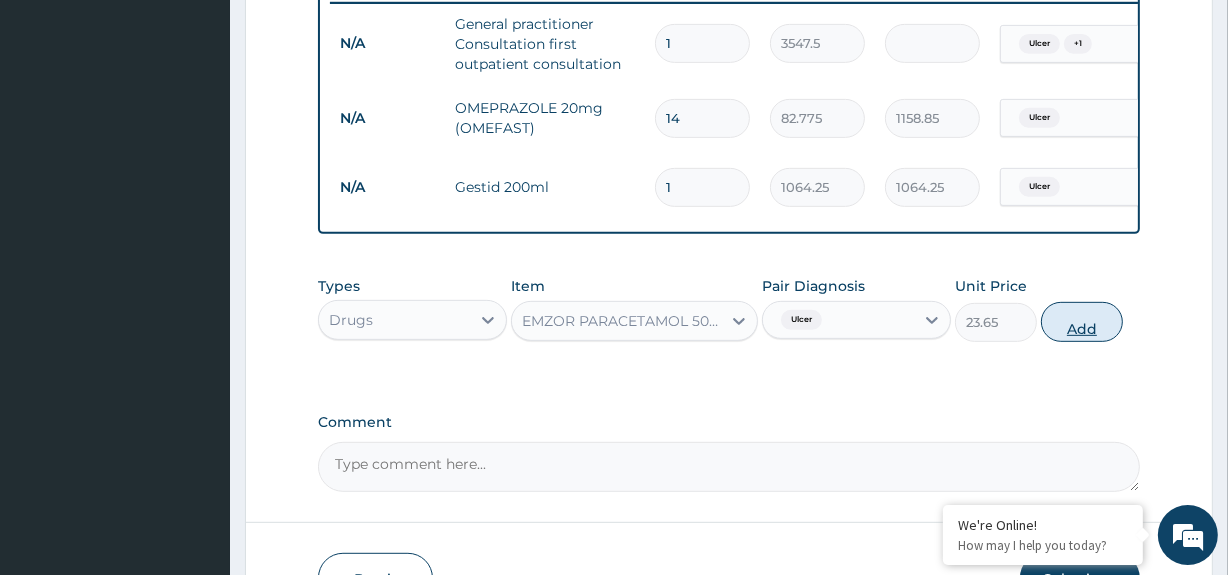 click on "Add" at bounding box center (1082, 322) 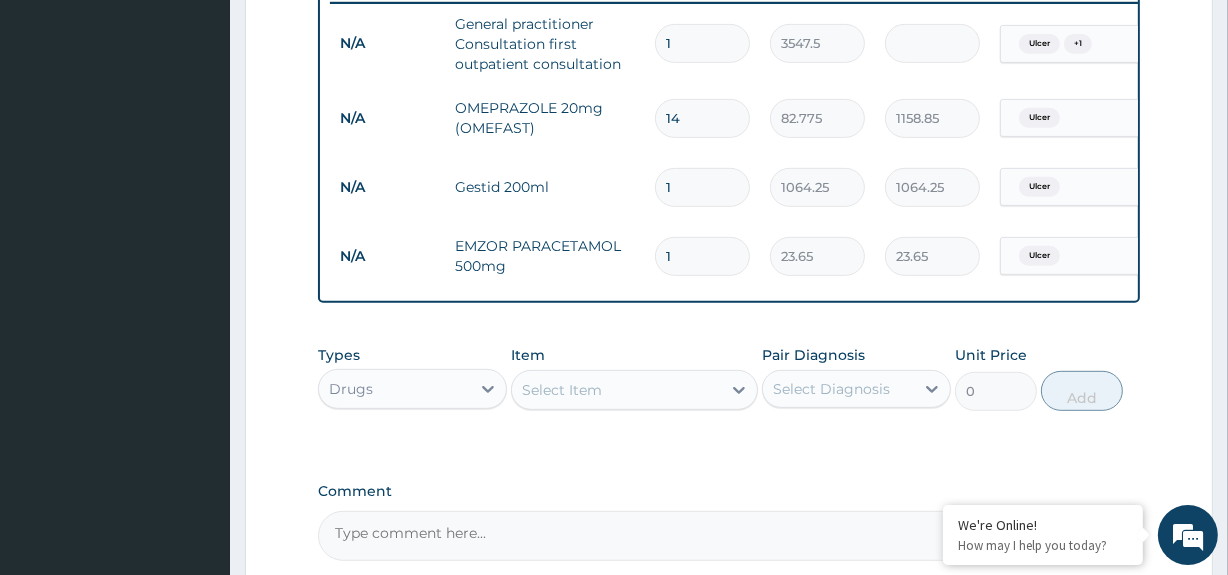 click on "Select Item" at bounding box center (616, 390) 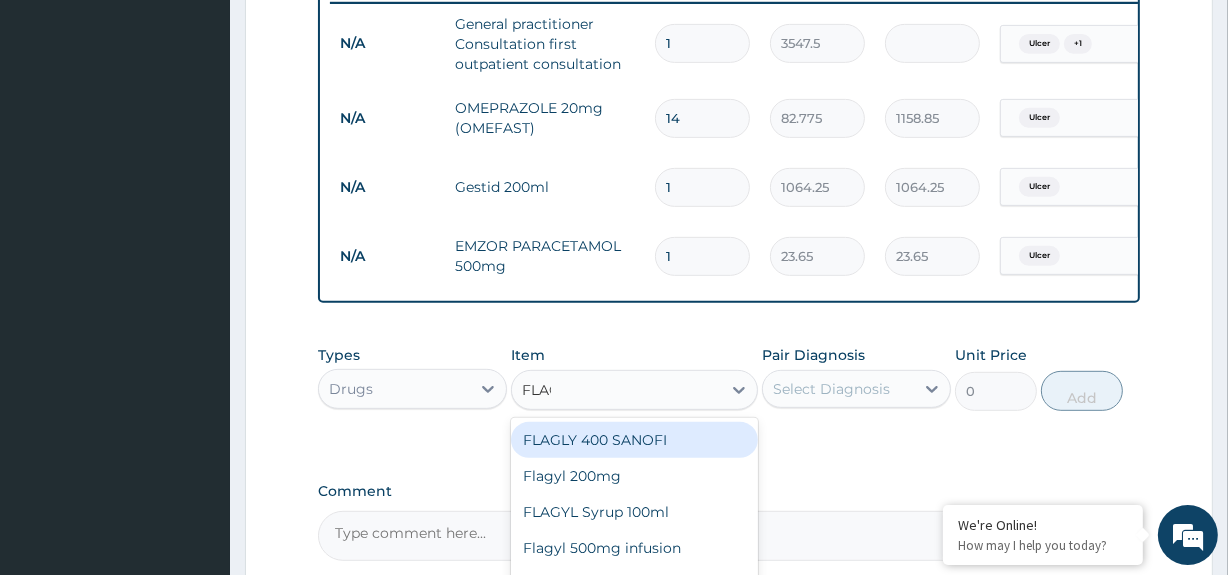 type on "FLAGY" 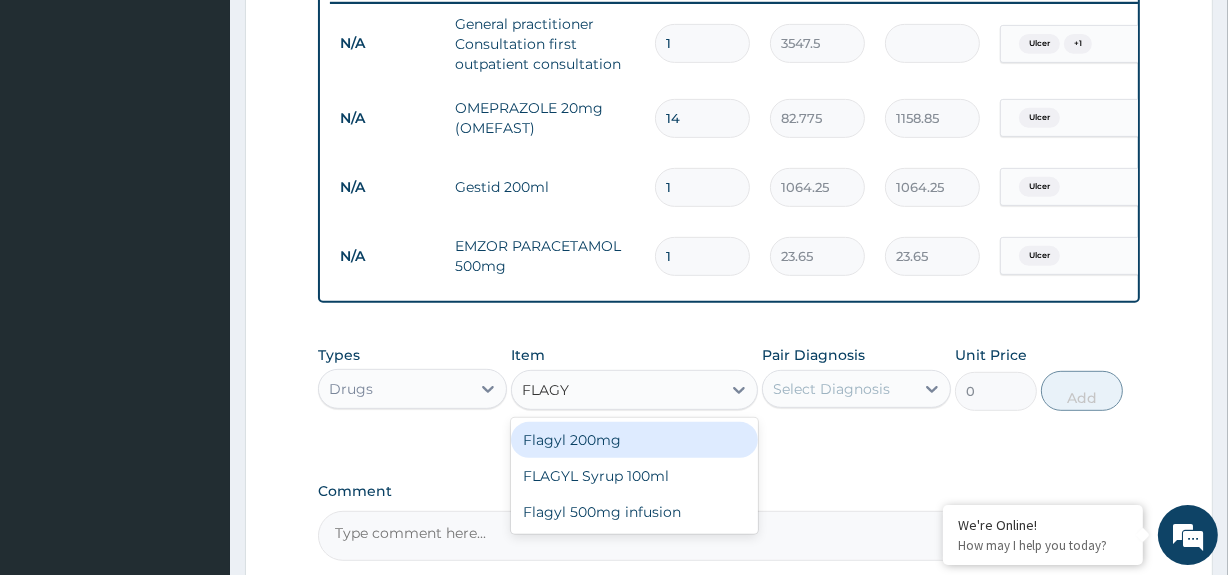 click on "Flagyl 200mg" at bounding box center [634, 440] 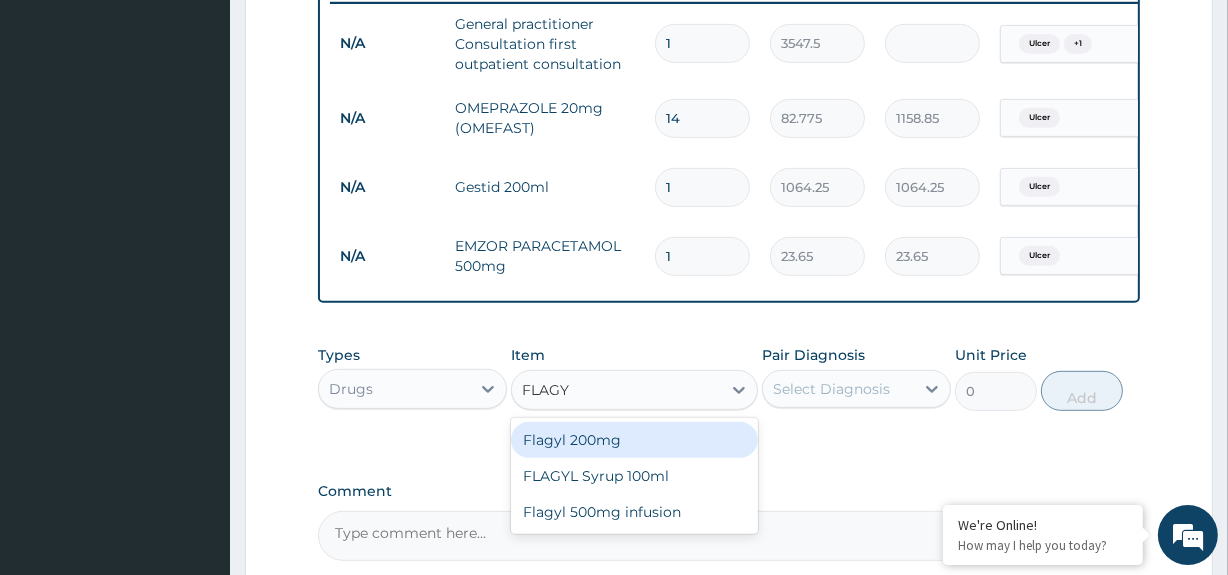 type 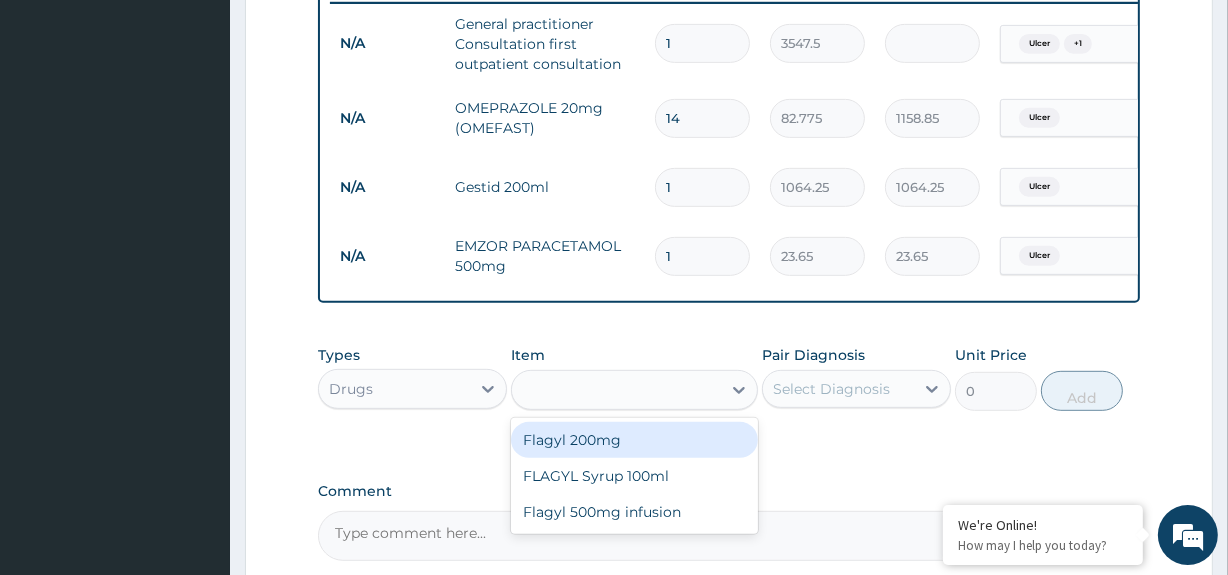 type on "47.3" 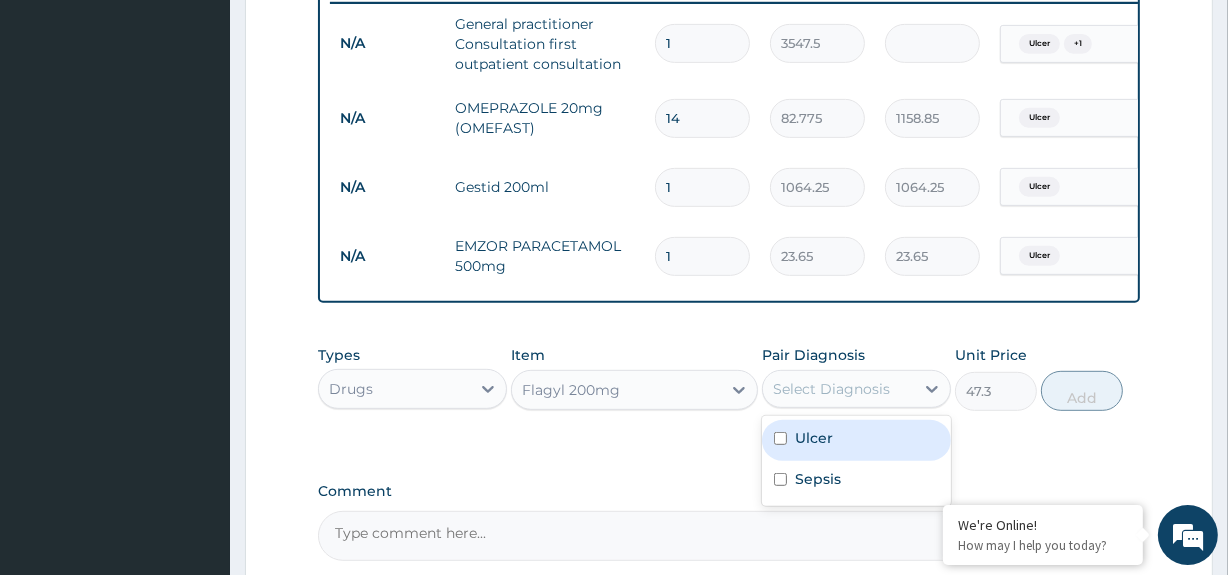 click on "Select Diagnosis" at bounding box center [831, 389] 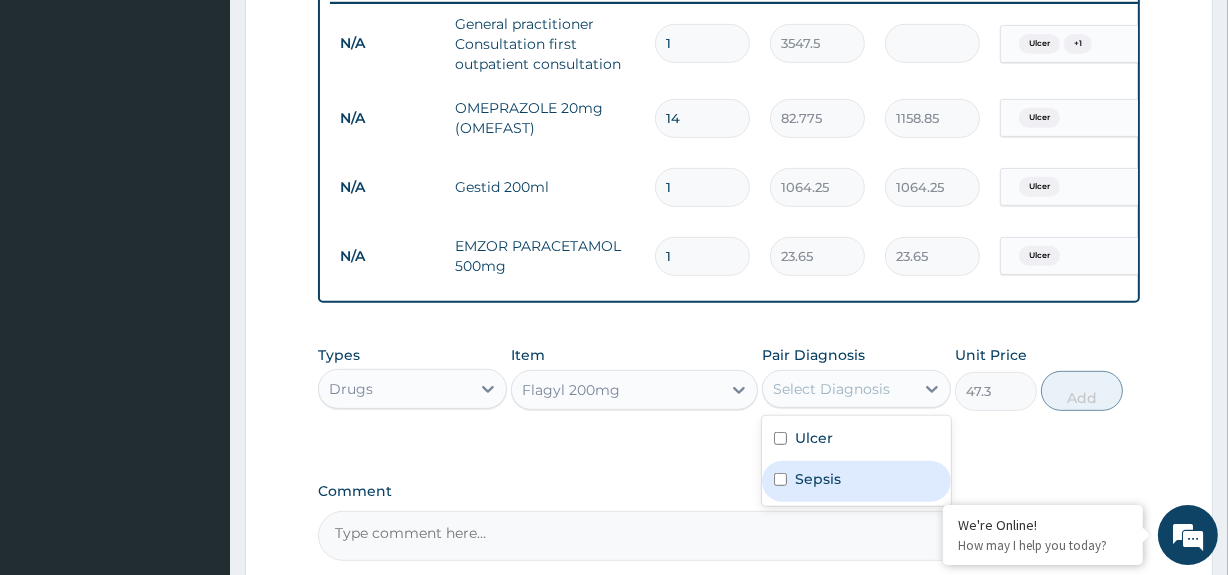 click on "Sepsis" at bounding box center [818, 479] 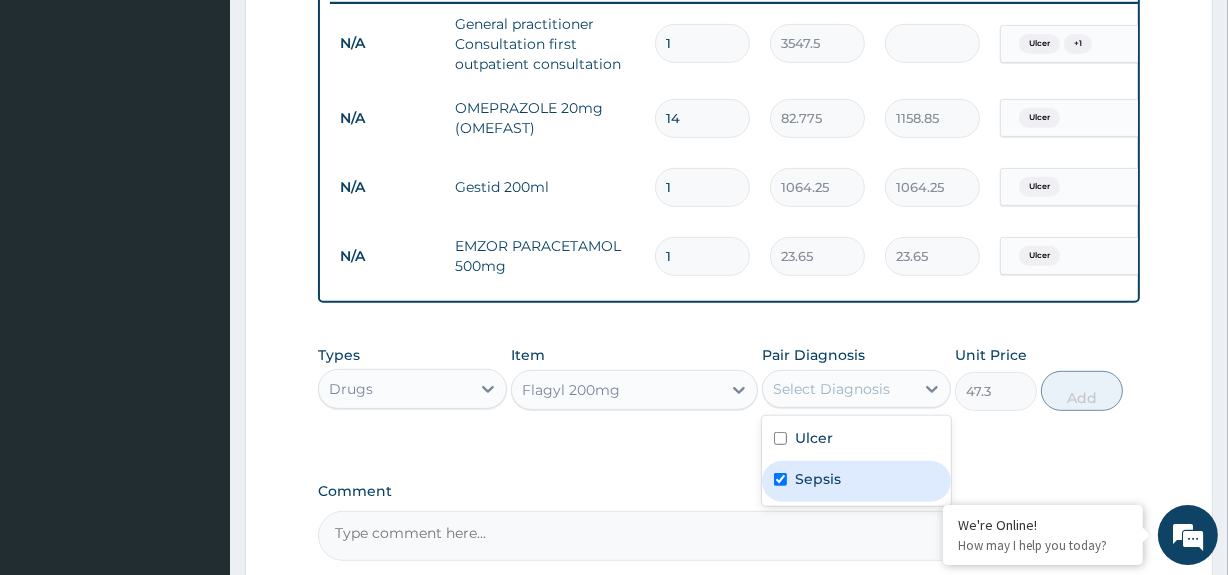 checkbox on "true" 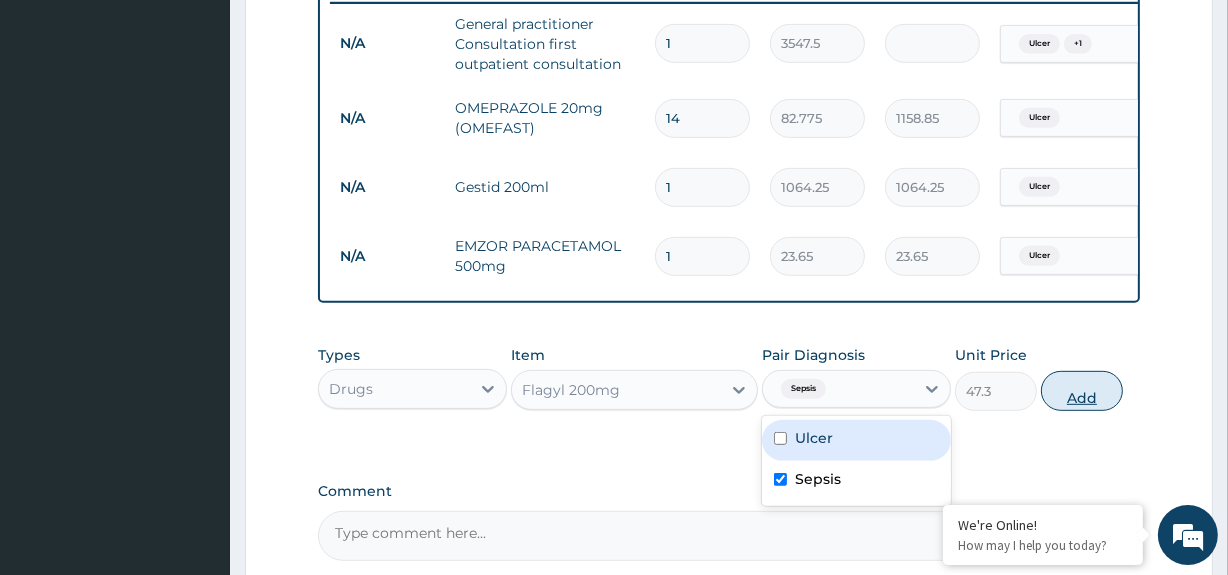 click on "Add" at bounding box center [1082, 391] 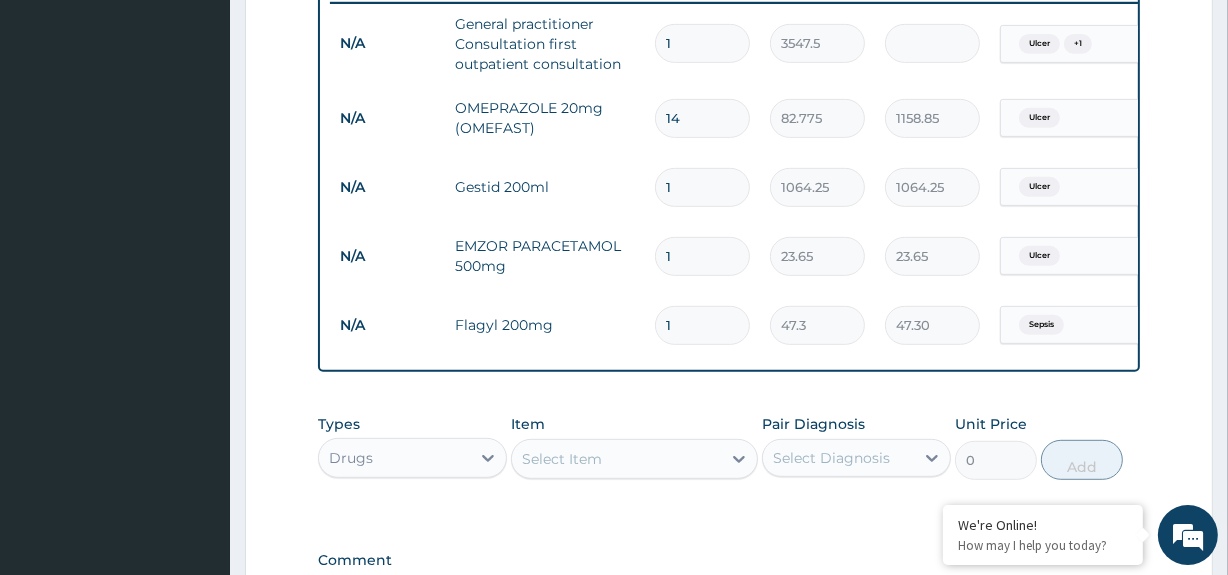 type 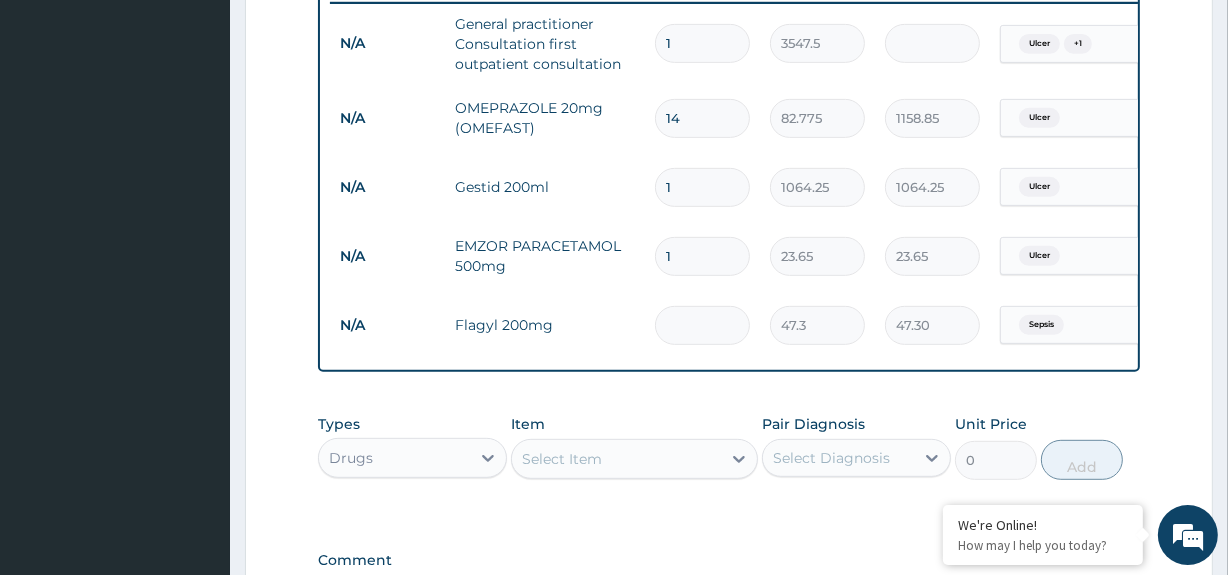 type on "0.00" 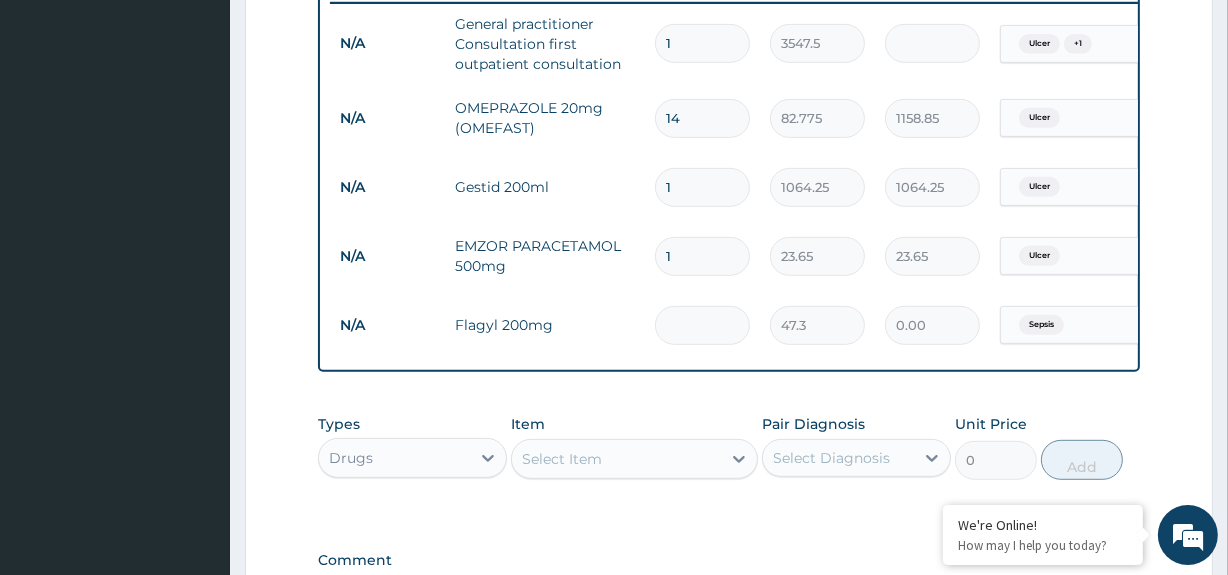 type on "3" 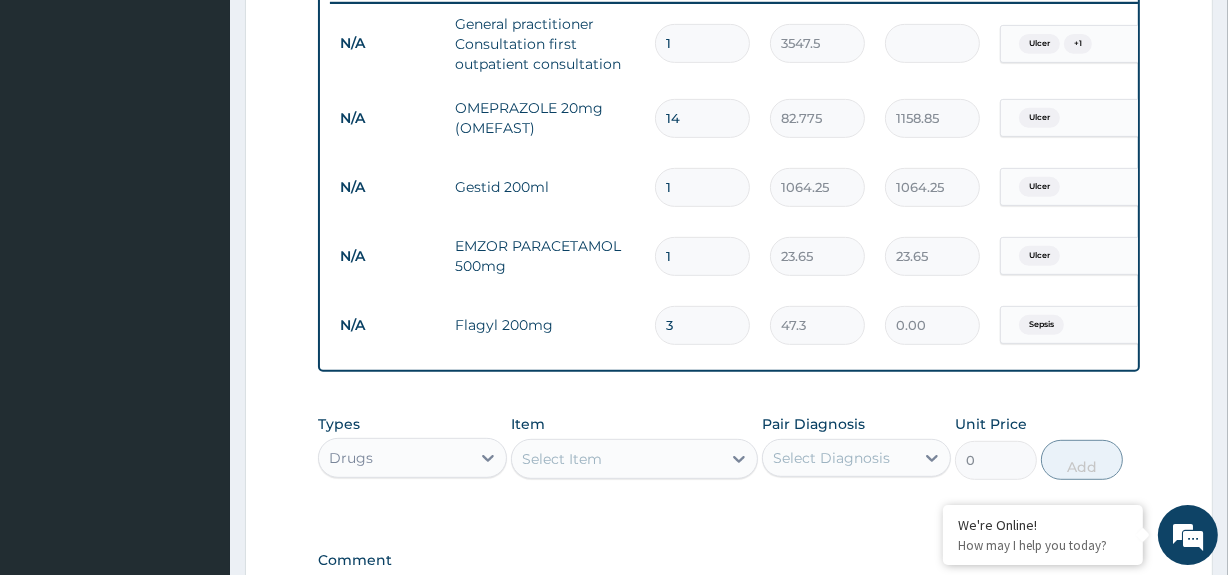type on "[PRICE]" 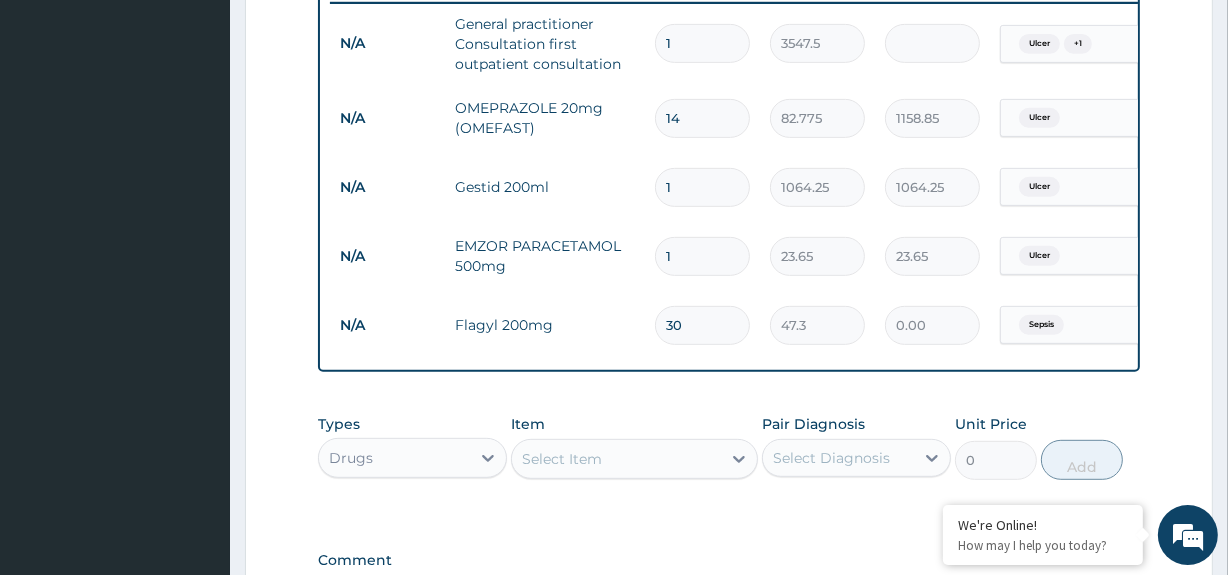 type on "1419.00" 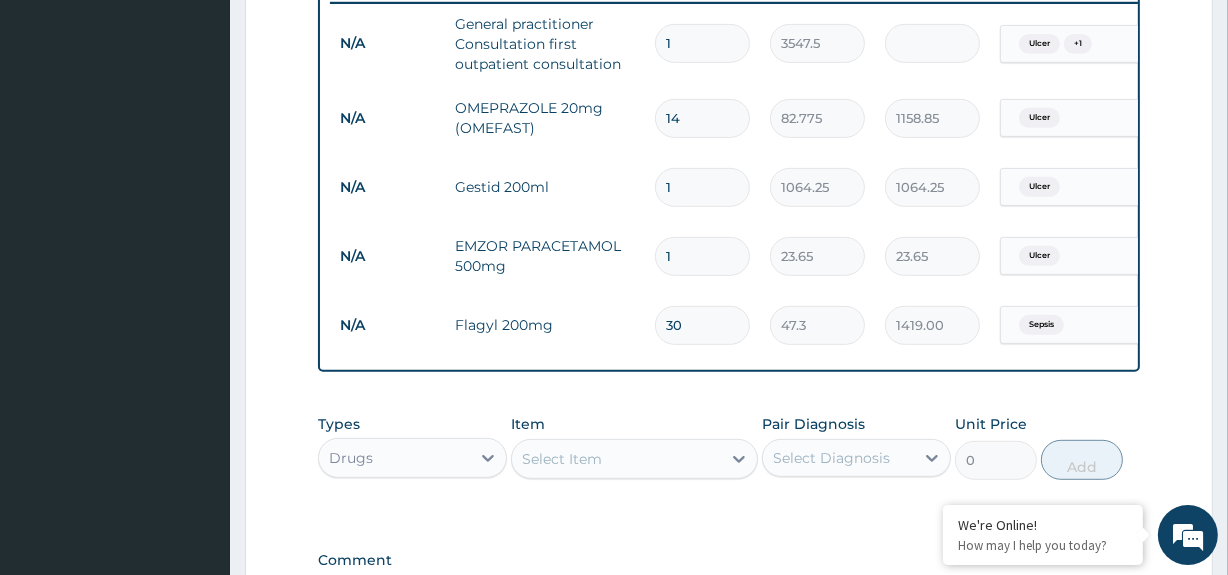 type on "30" 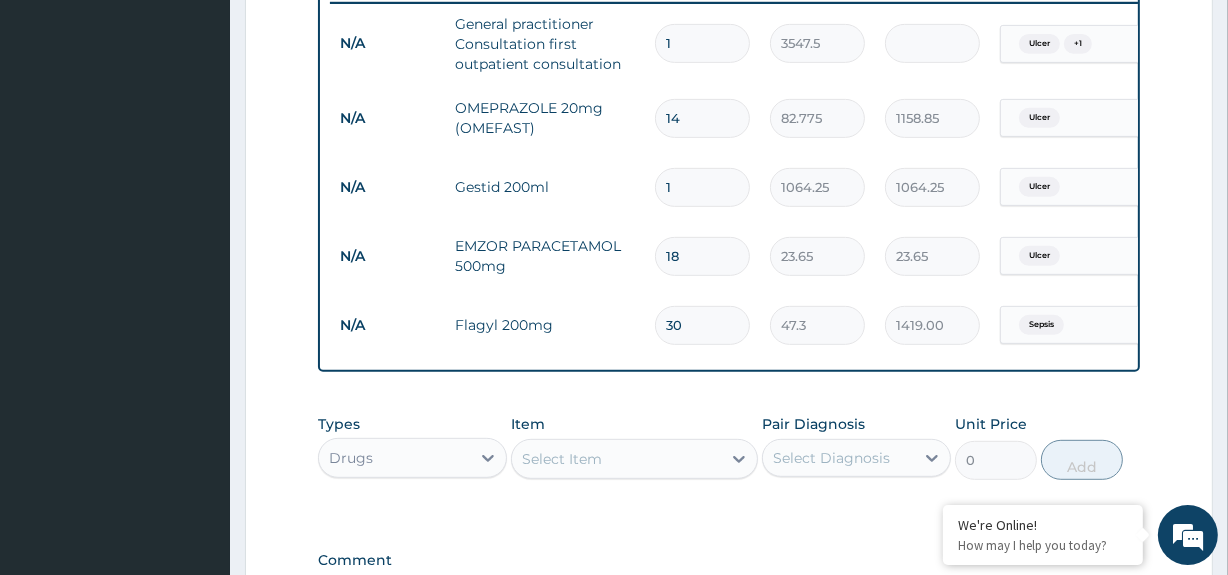 type on "425.70" 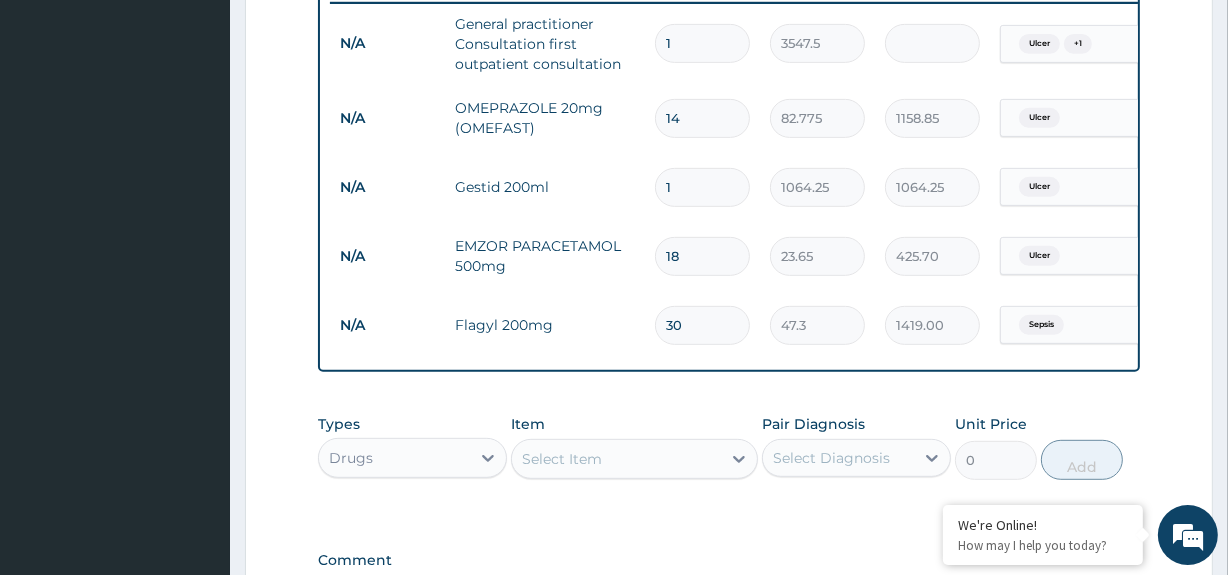 type on "18" 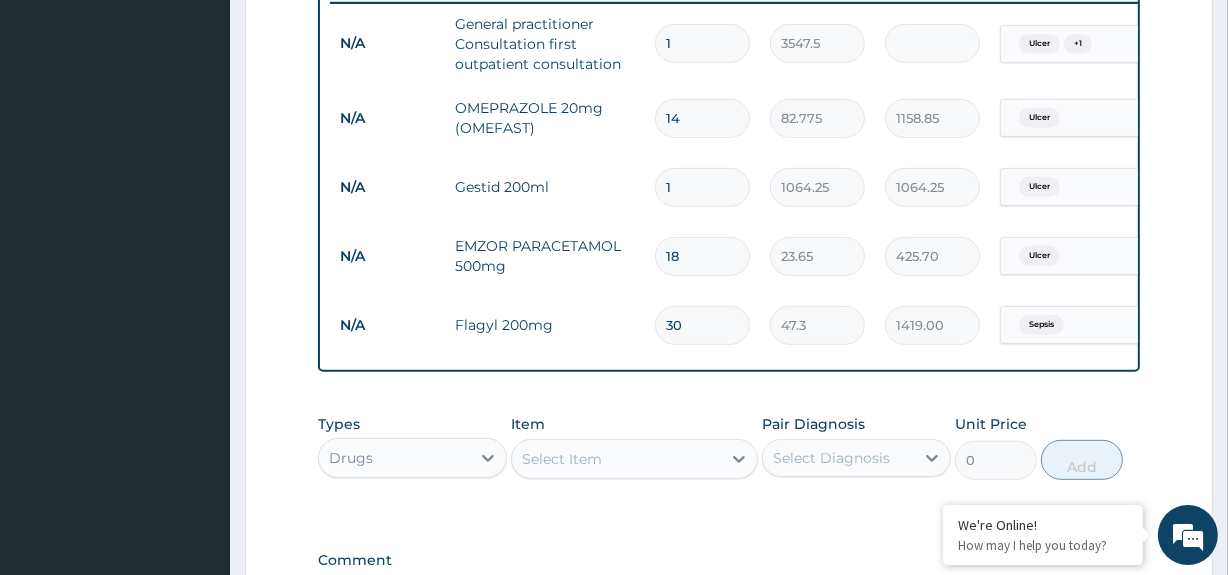 click on "Select Item" at bounding box center [616, 459] 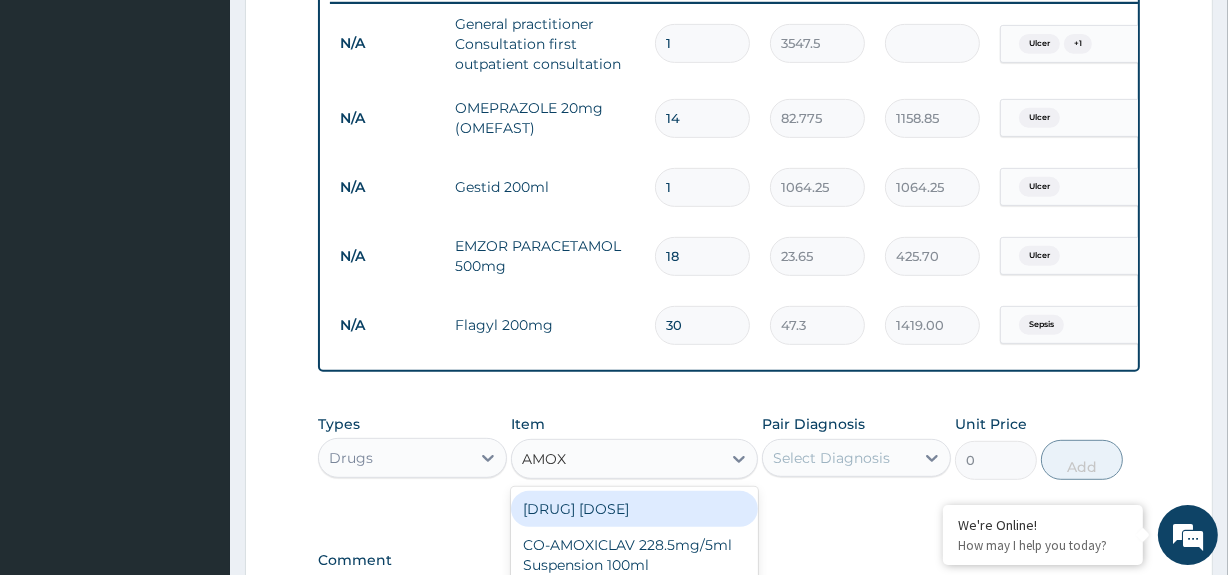 type on "AMOXI" 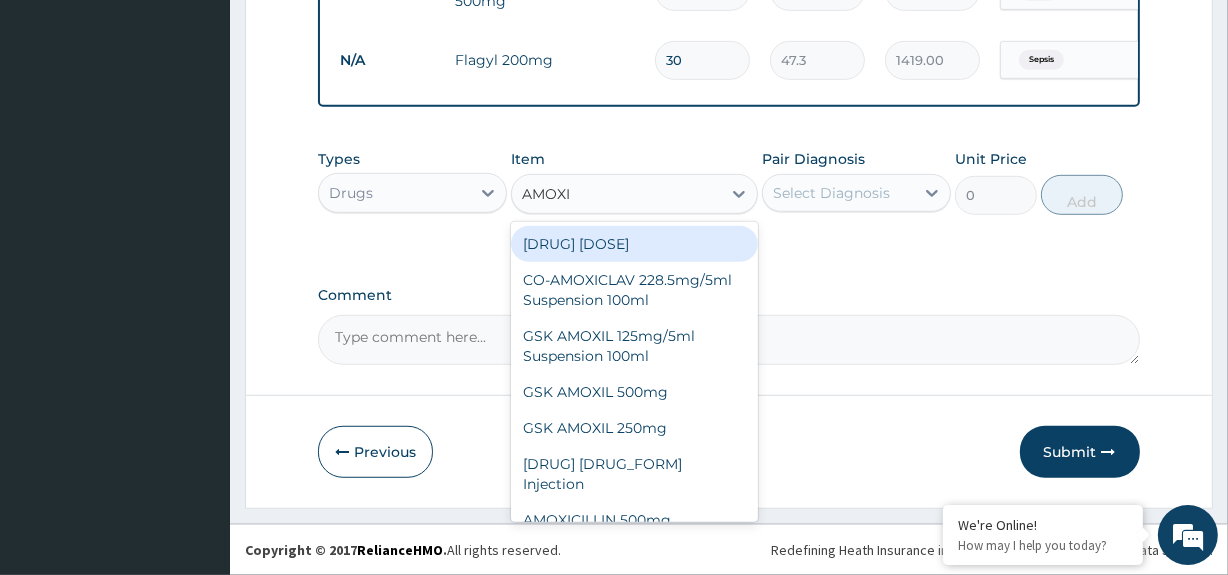 scroll, scrollTop: 1065, scrollLeft: 0, axis: vertical 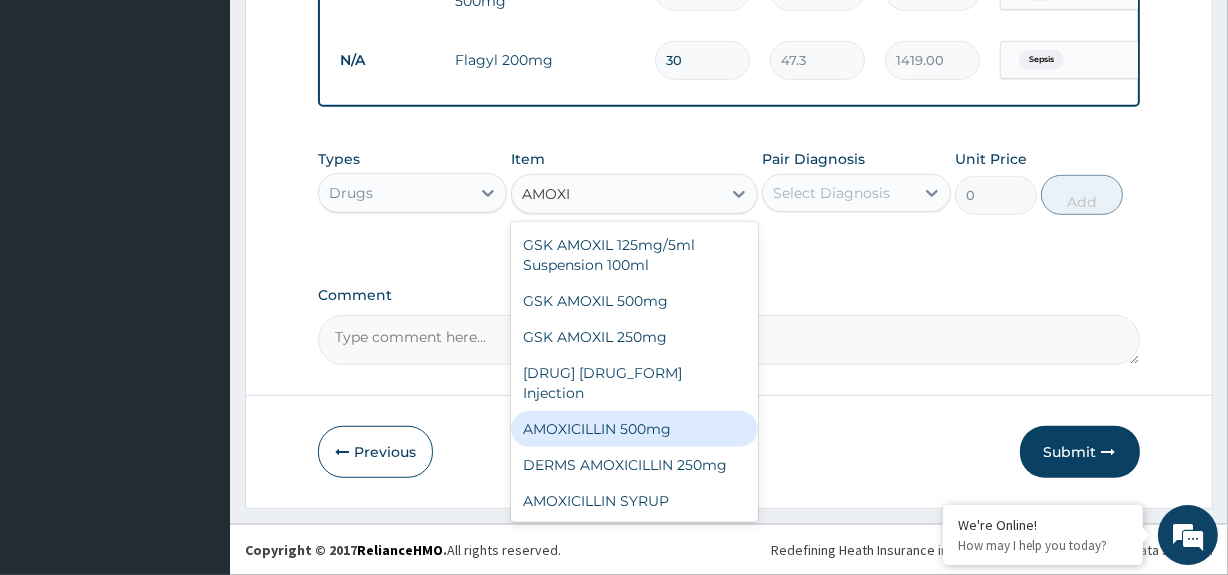 click on "AMOXICILLIN 500mg" at bounding box center [634, 429] 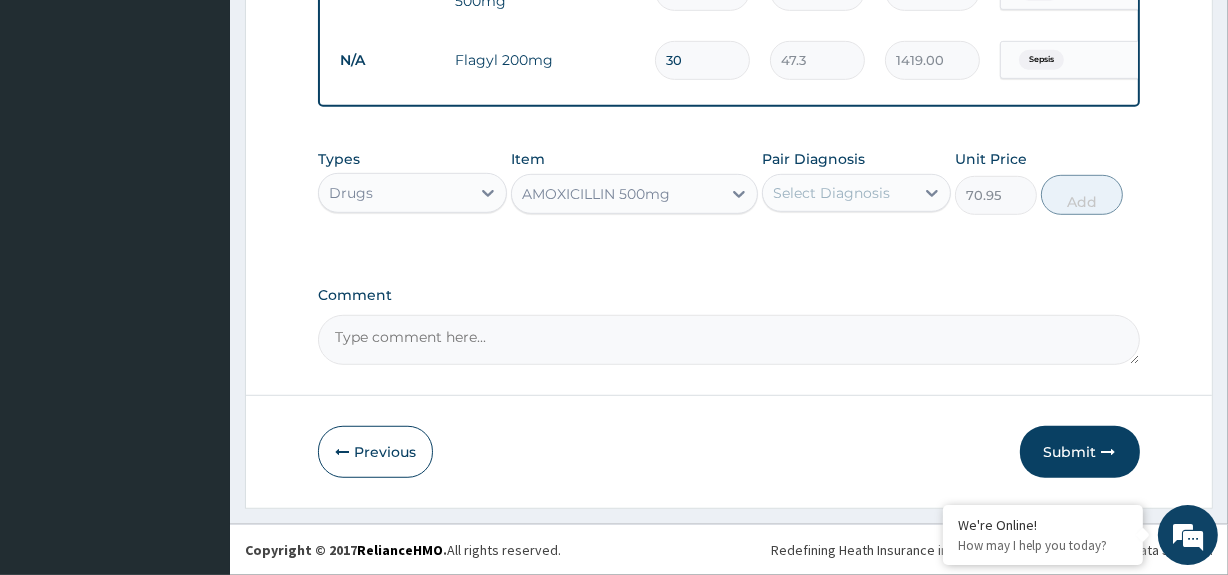 click on "Select Diagnosis" at bounding box center [838, 193] 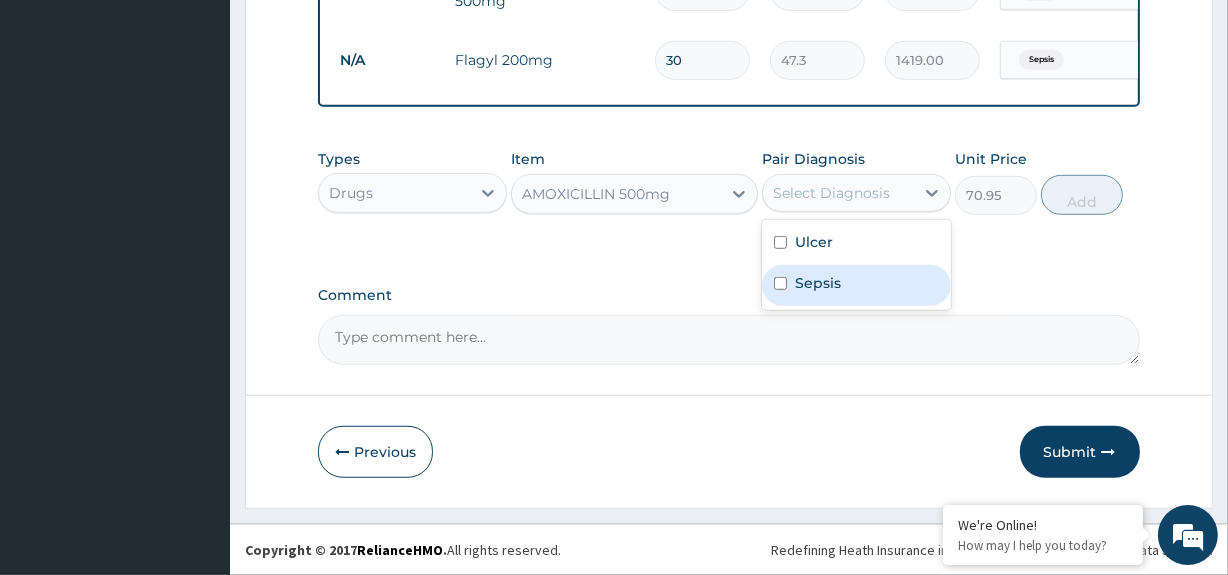 click on "Sepsis" at bounding box center (818, 283) 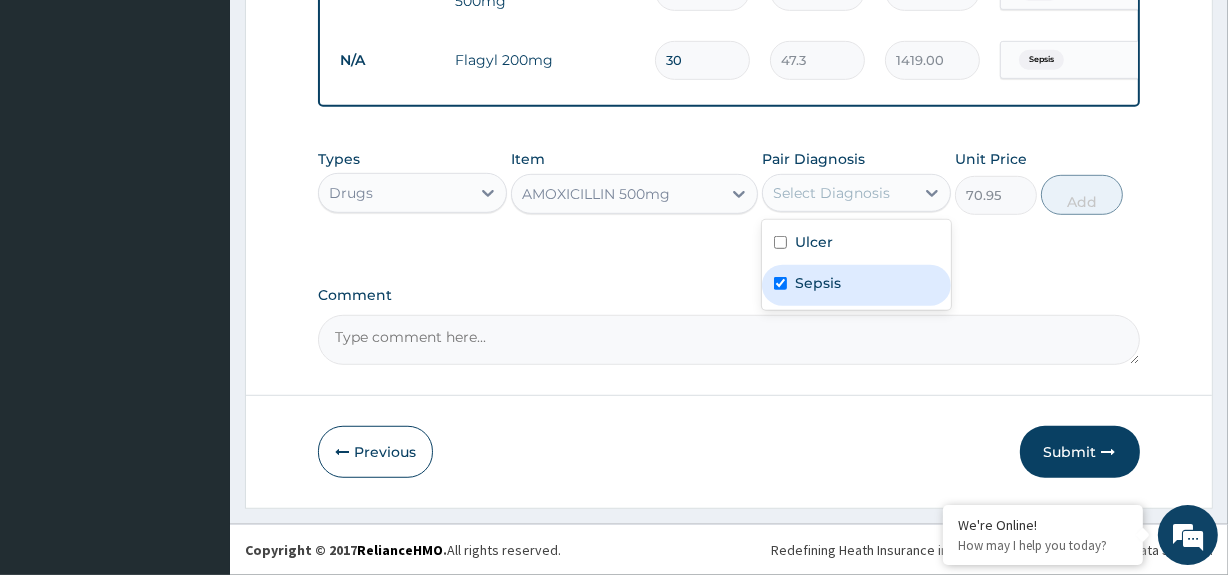 checkbox on "true" 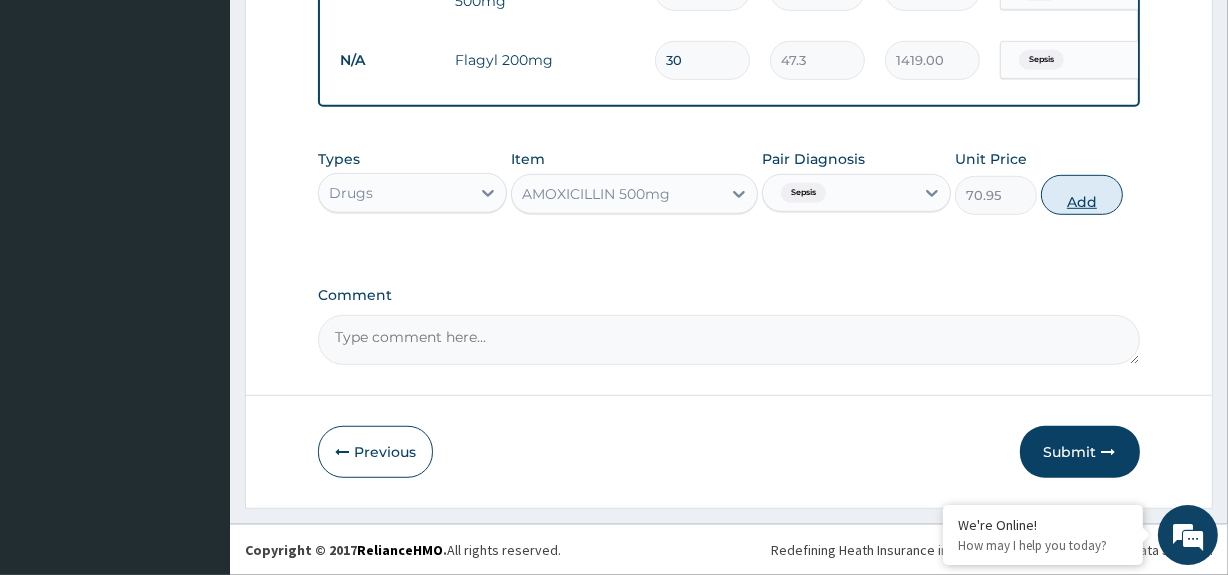 click on "Add" at bounding box center (1082, 195) 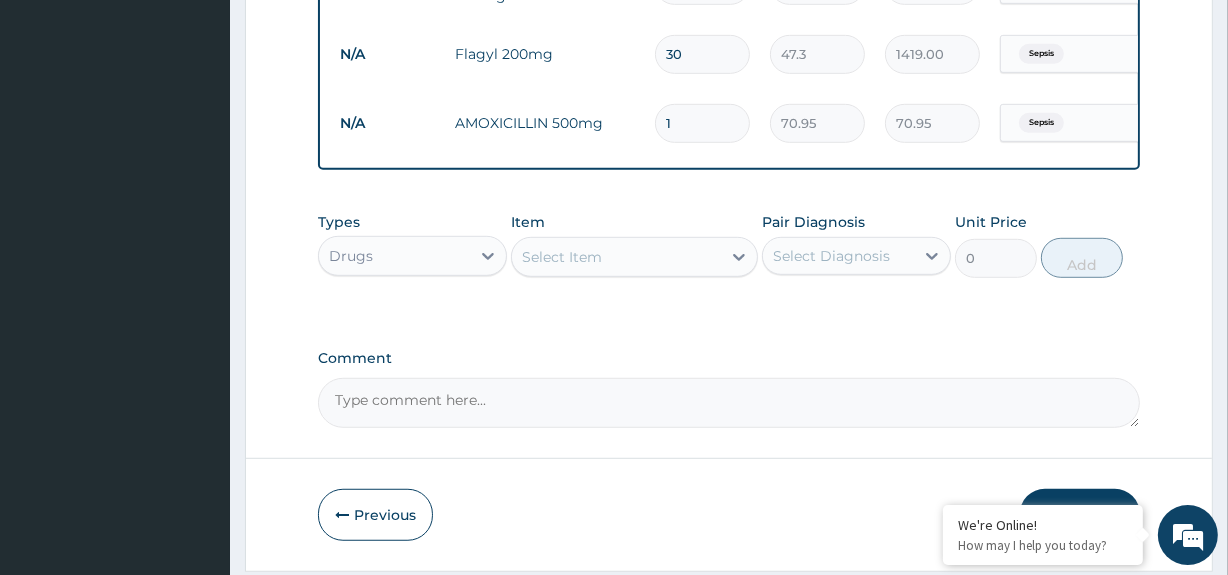 type 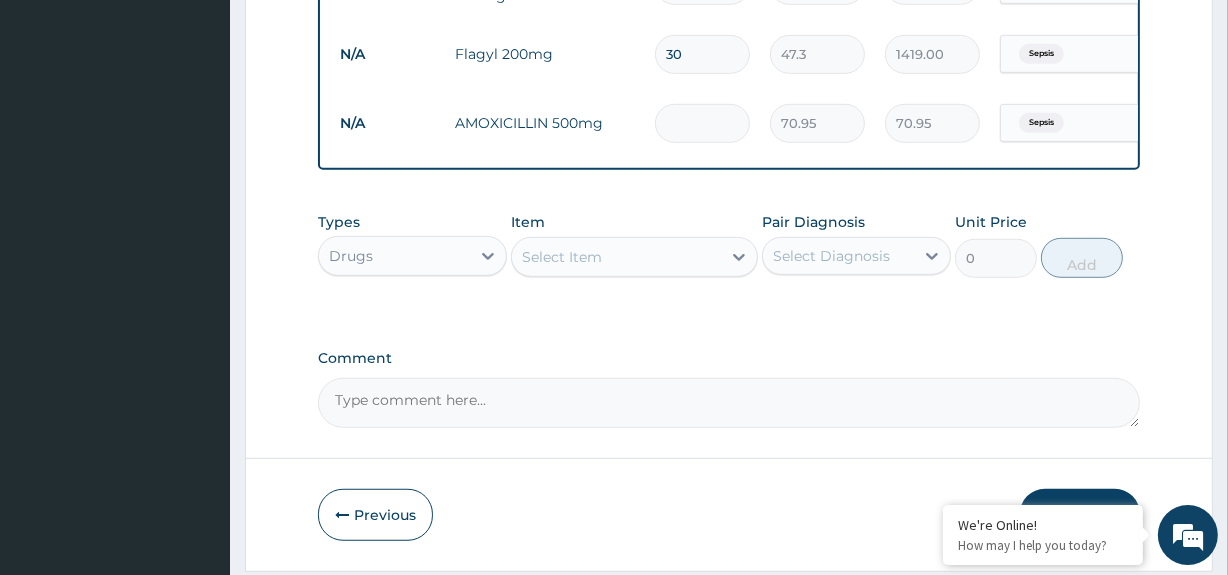 type on "0.00" 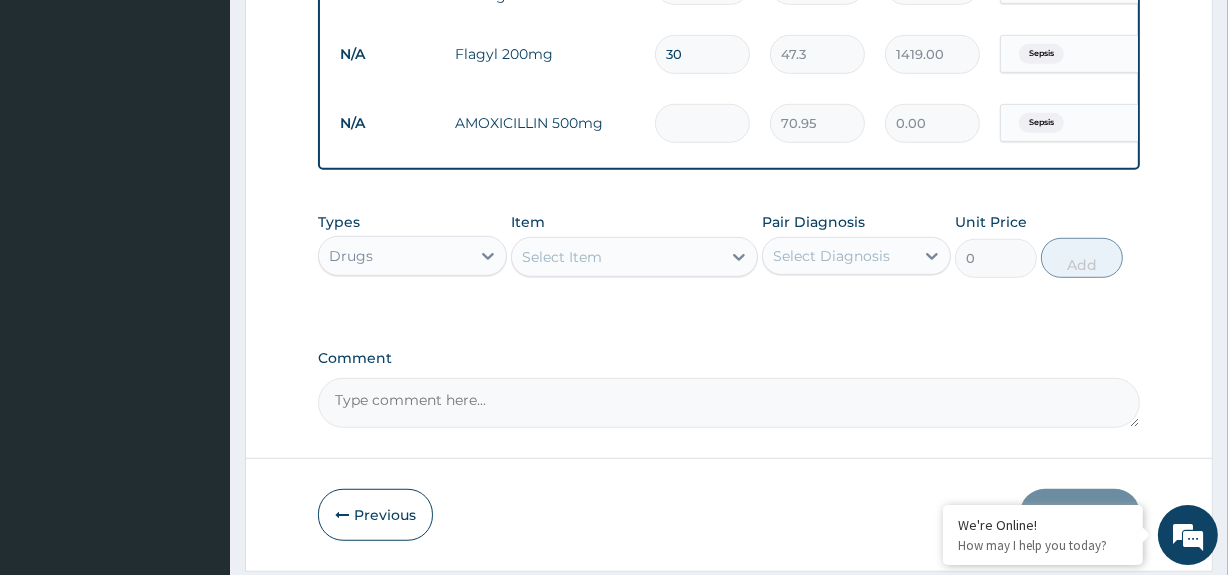 type on "3" 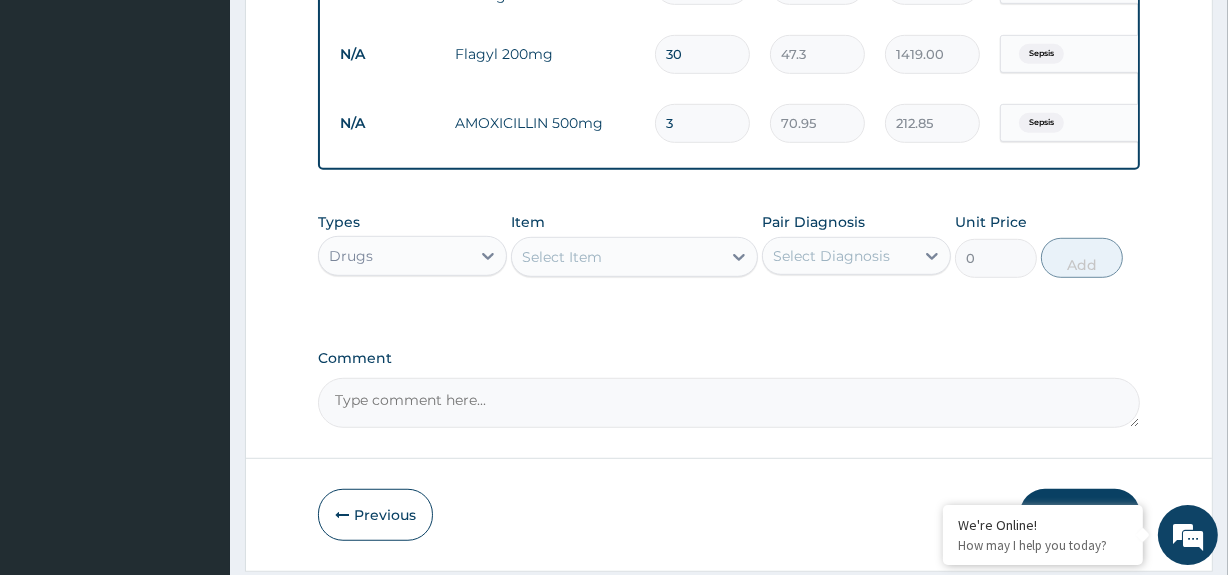 type on "30" 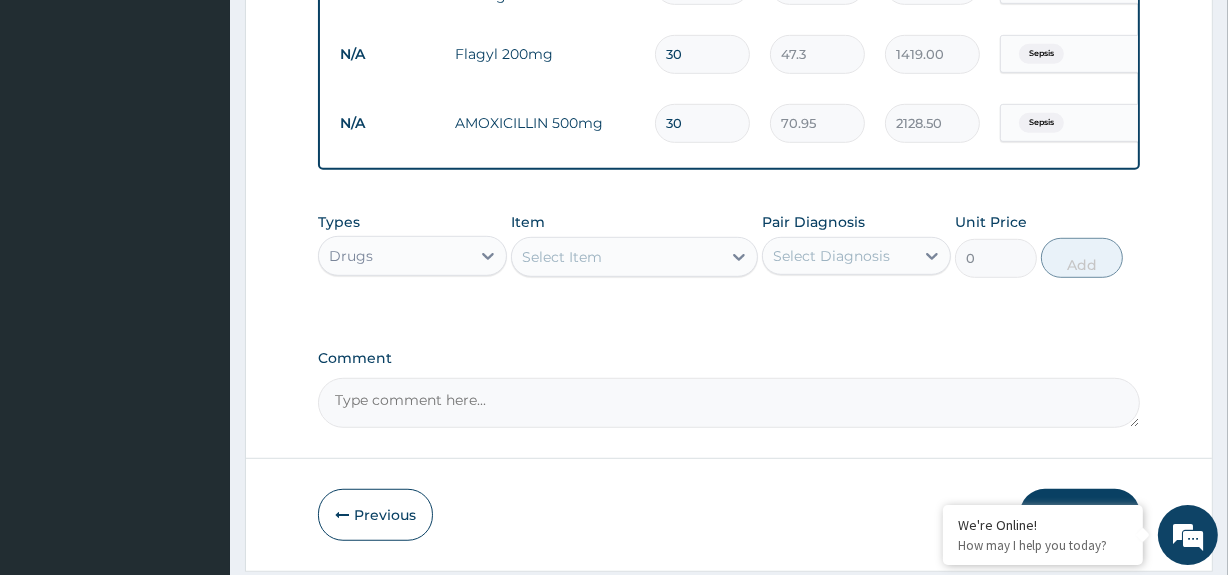 type on "30" 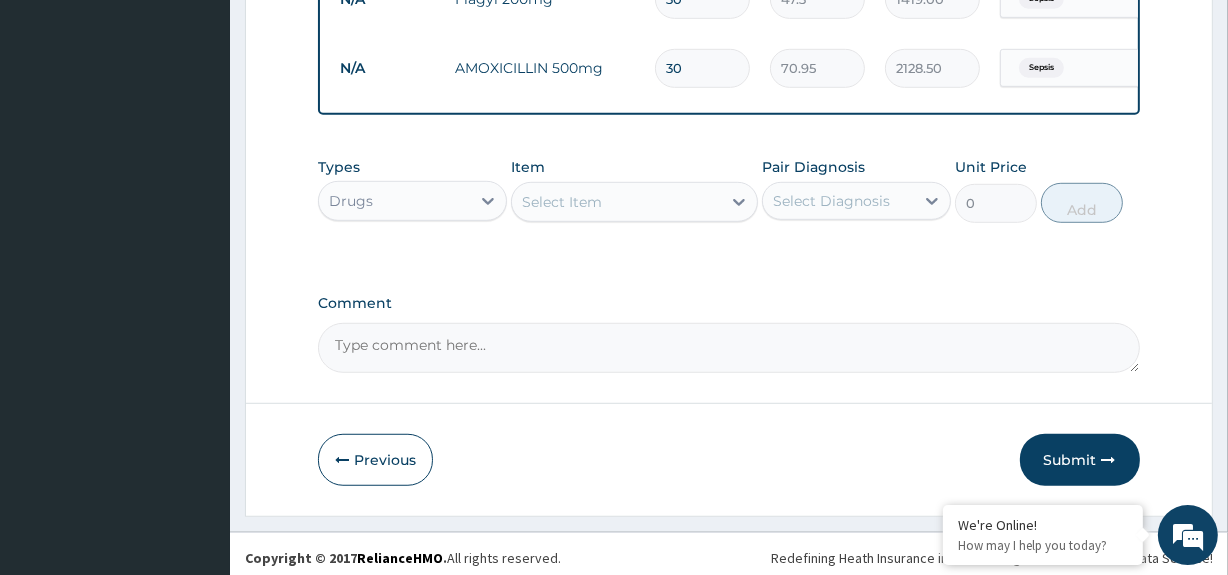 scroll, scrollTop: 1141, scrollLeft: 0, axis: vertical 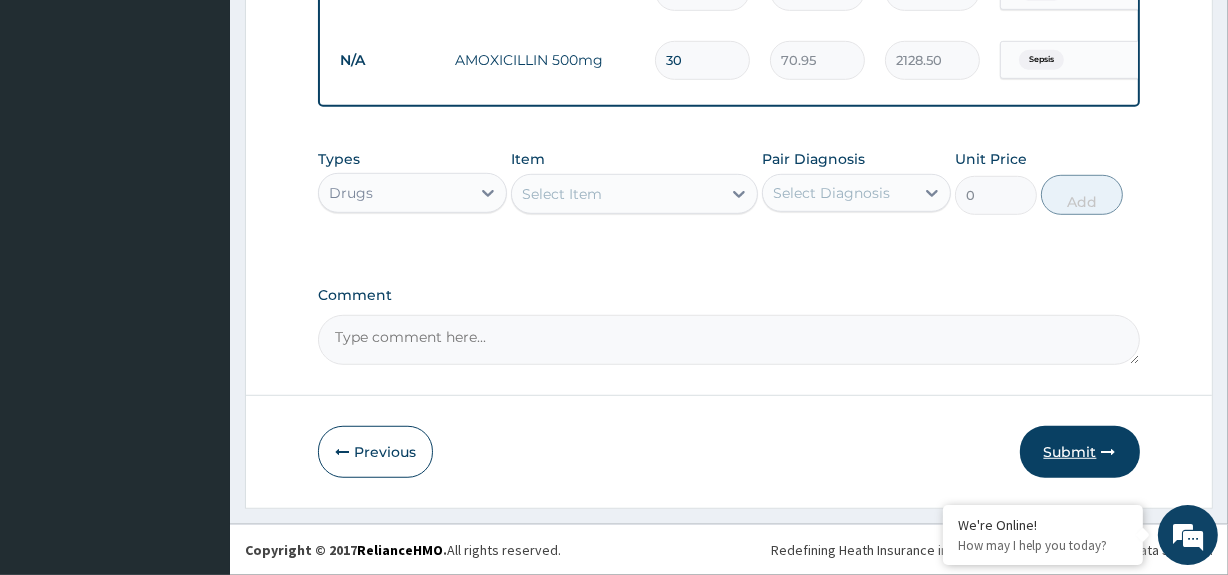 click on "Submit" at bounding box center (1080, 452) 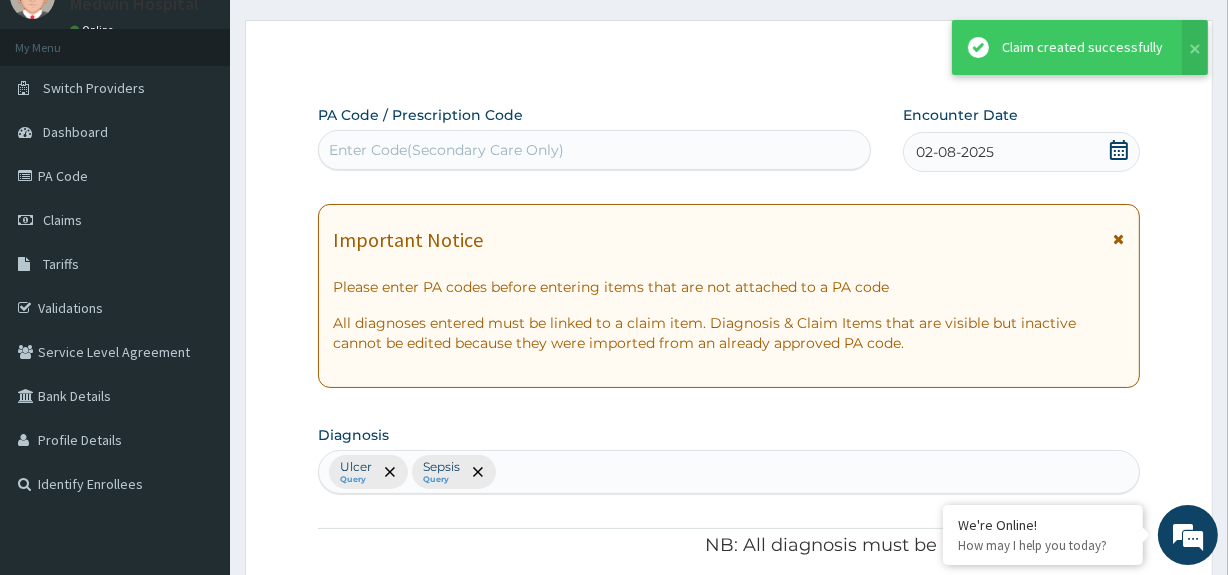 scroll, scrollTop: 1141, scrollLeft: 0, axis: vertical 